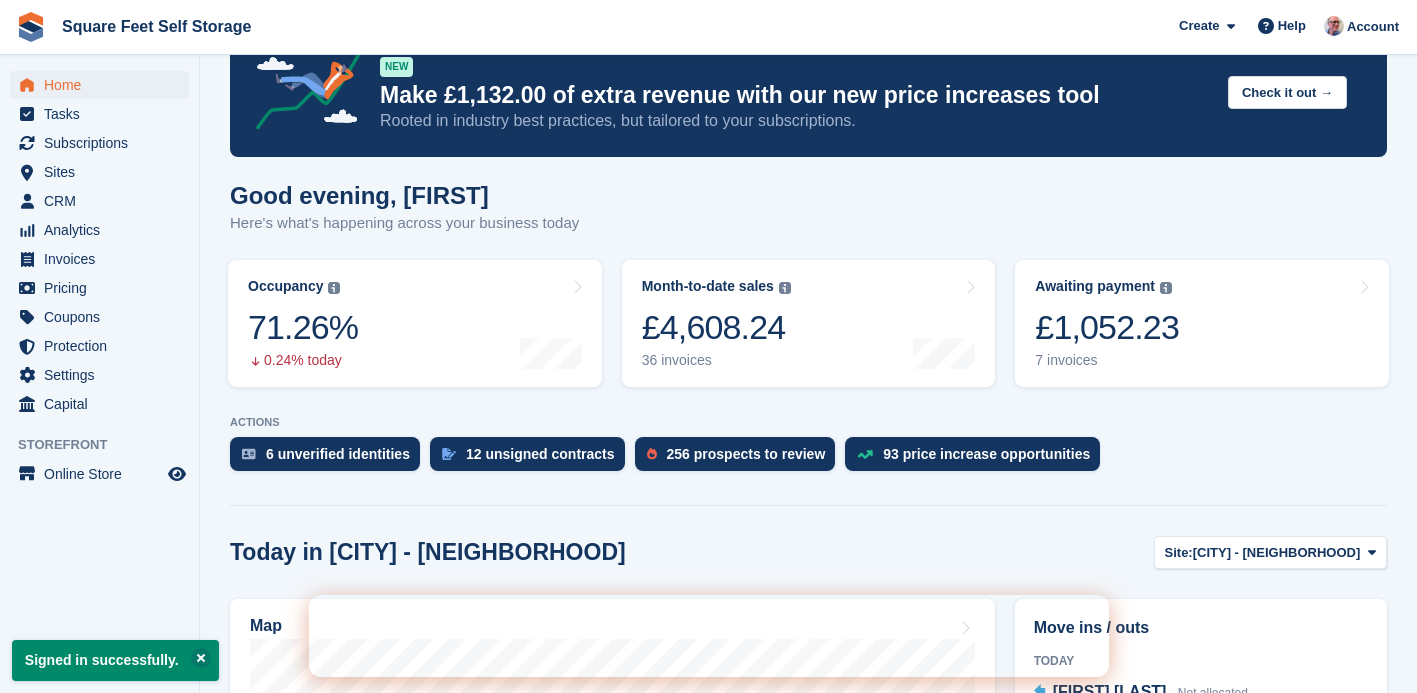 scroll, scrollTop: 195, scrollLeft: 0, axis: vertical 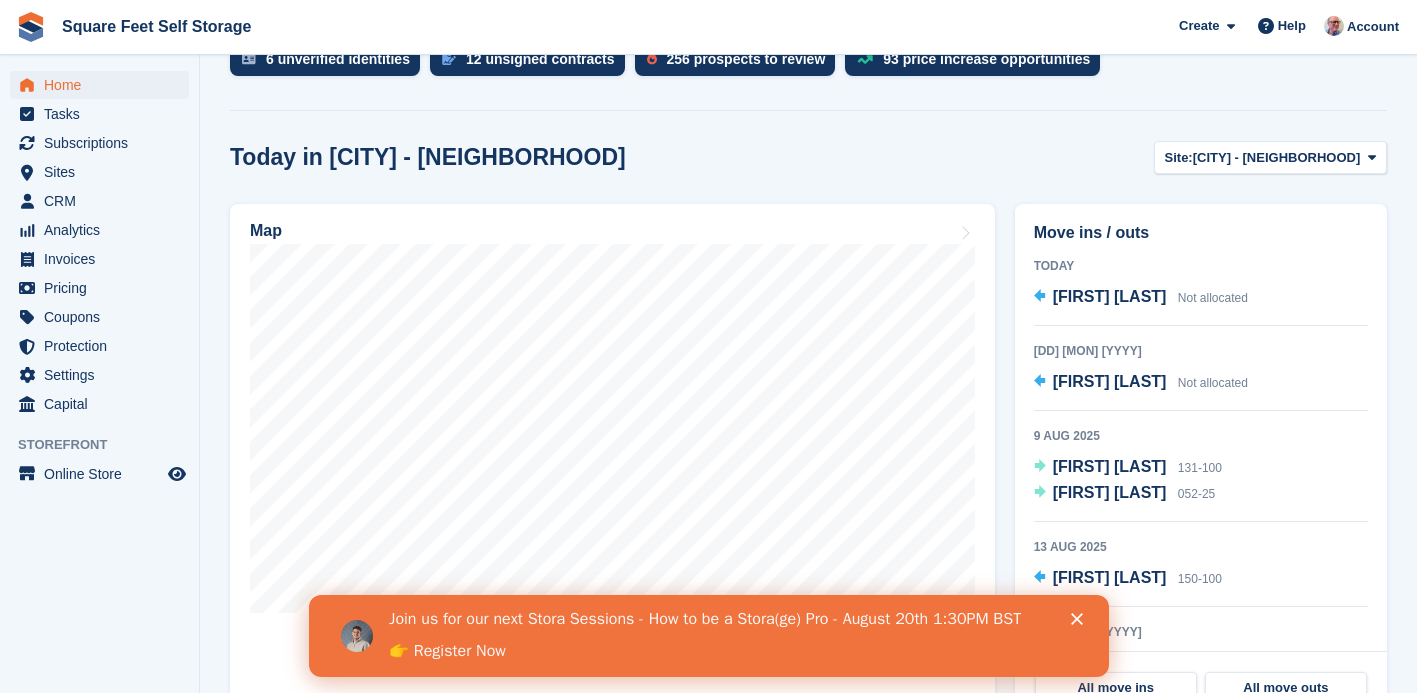 click on "👉 Register Now" at bounding box center (446, 652) 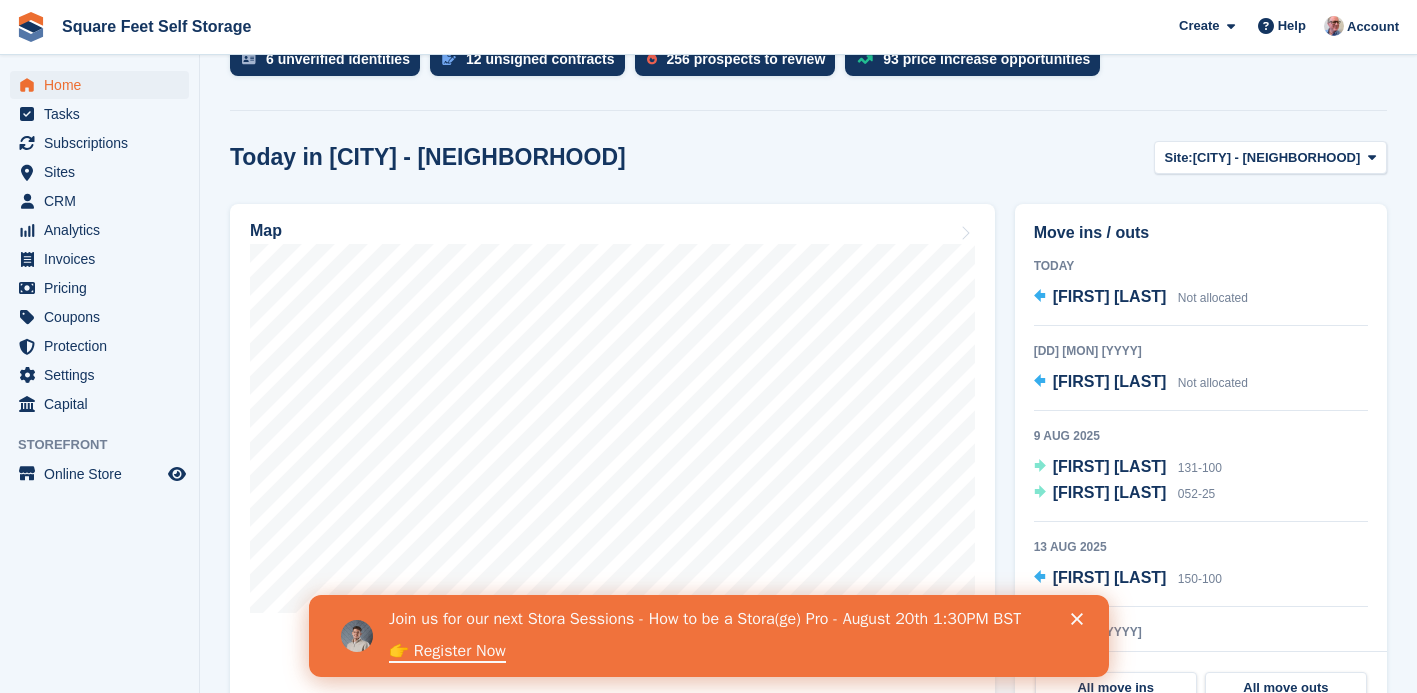 click 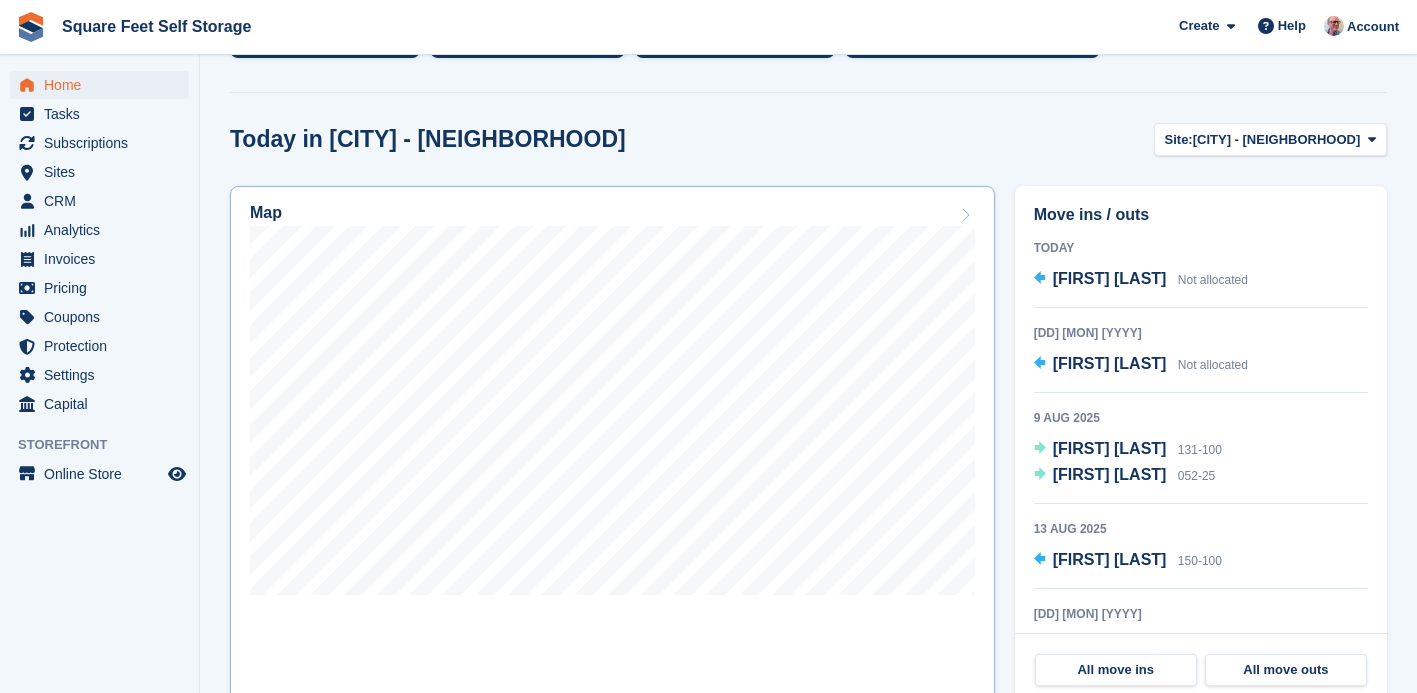 scroll, scrollTop: 472, scrollLeft: 0, axis: vertical 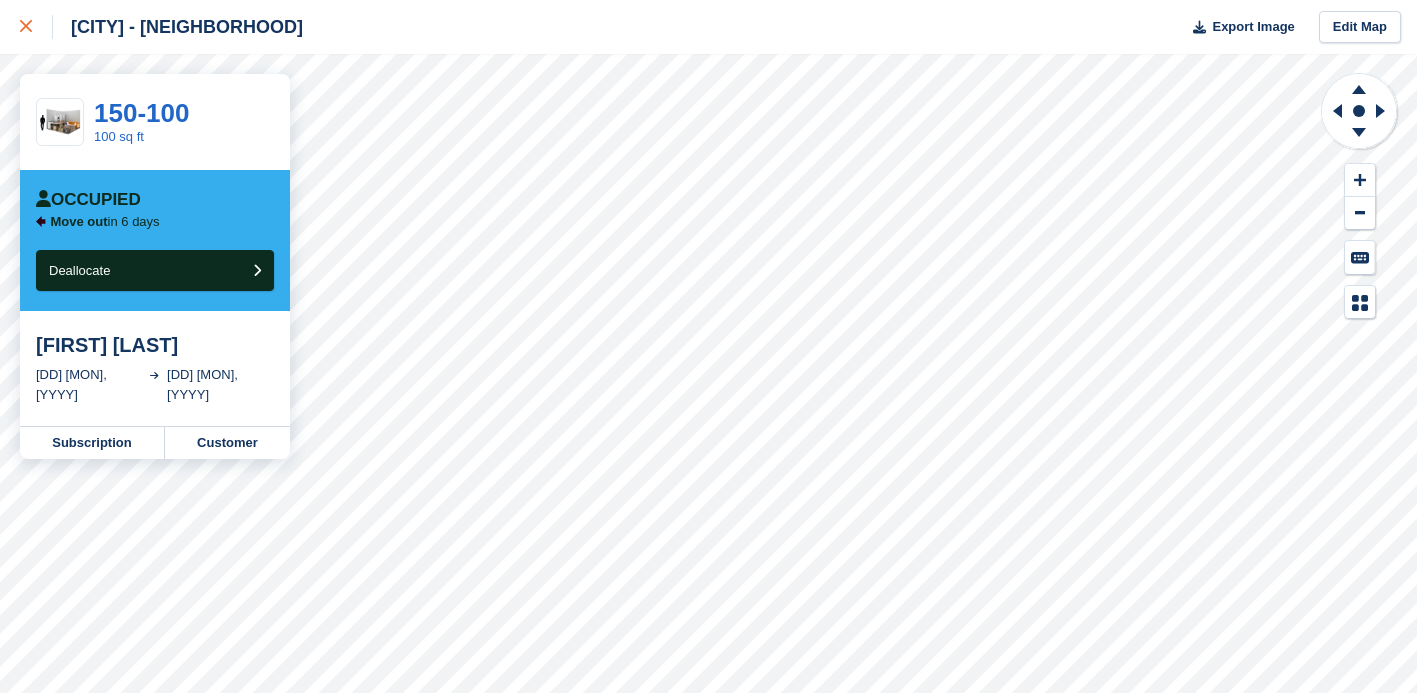 click 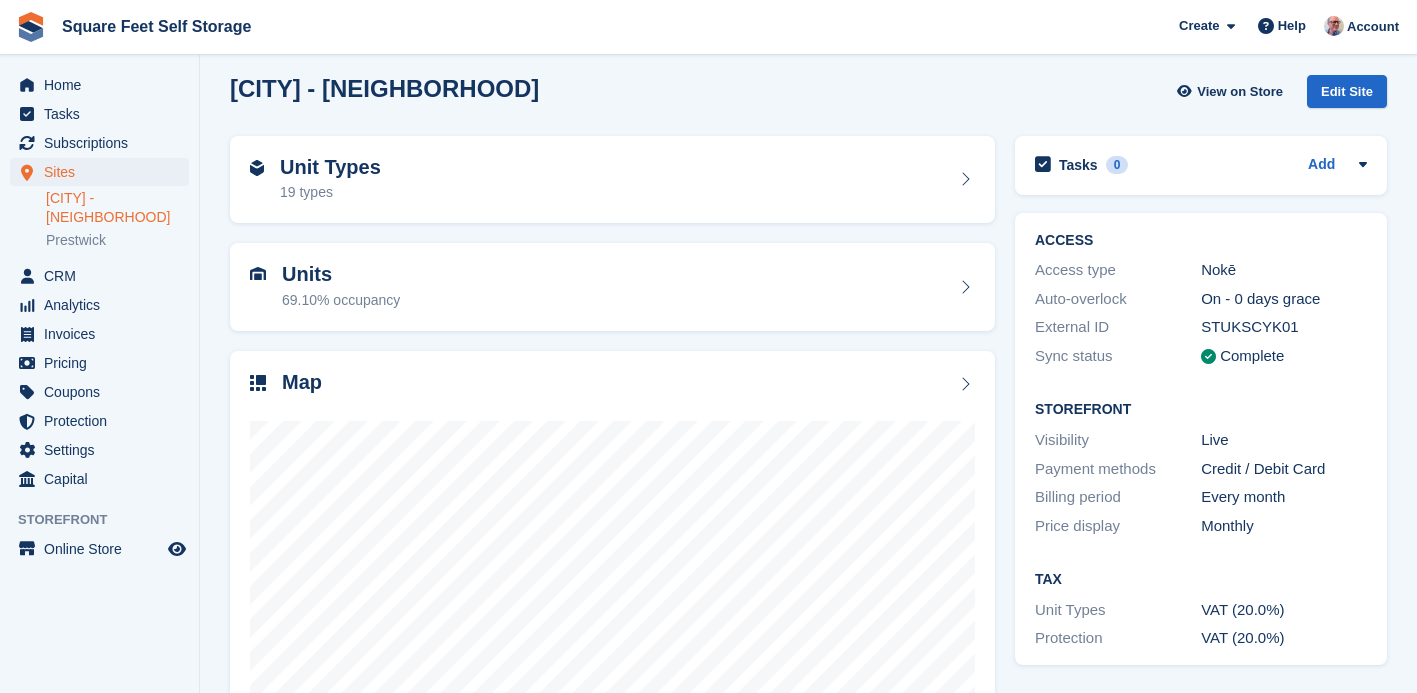 scroll, scrollTop: 0, scrollLeft: 0, axis: both 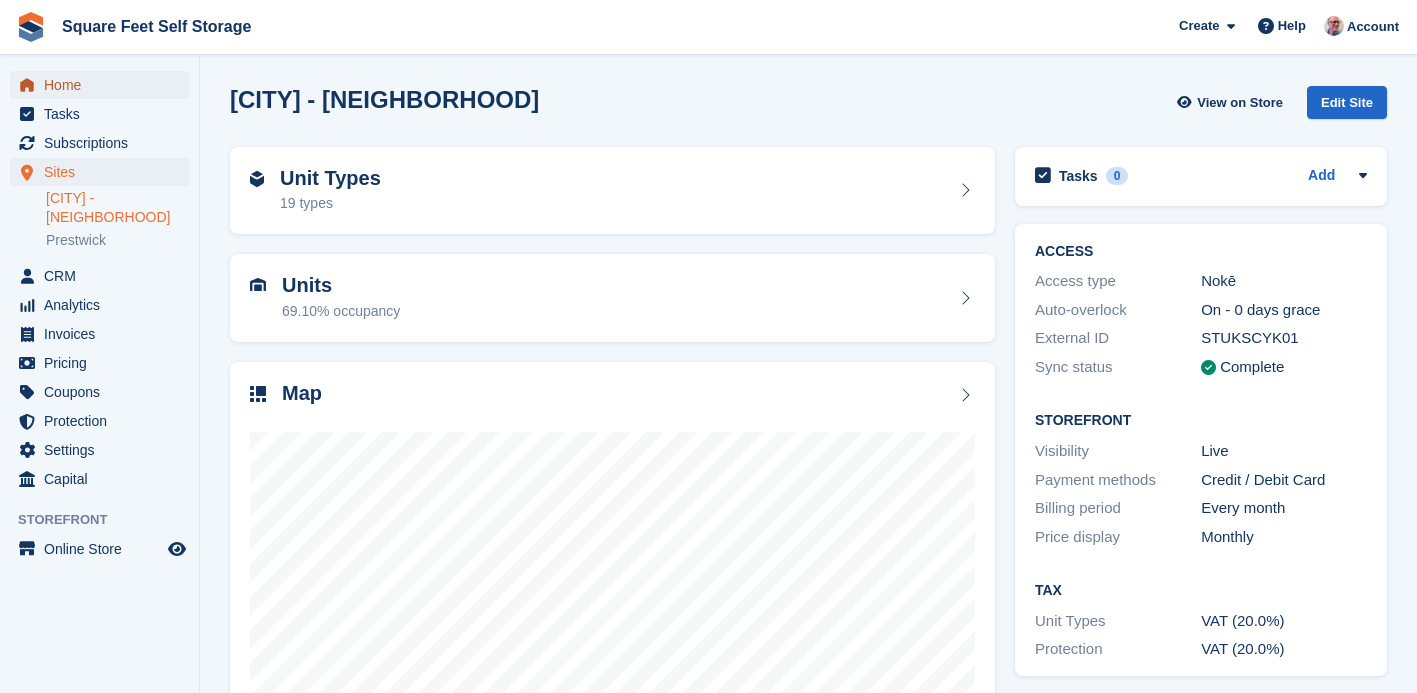click on "Home" at bounding box center [104, 85] 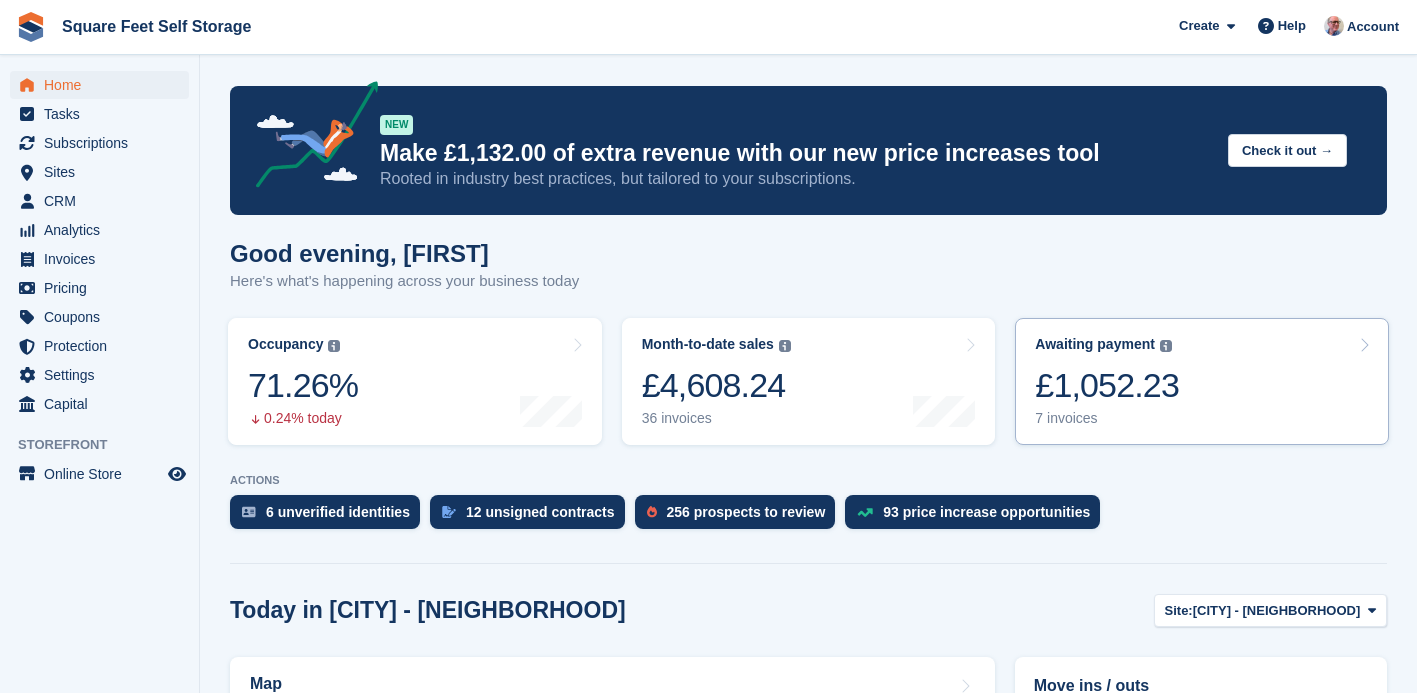 click on "7 invoices" at bounding box center (1107, 418) 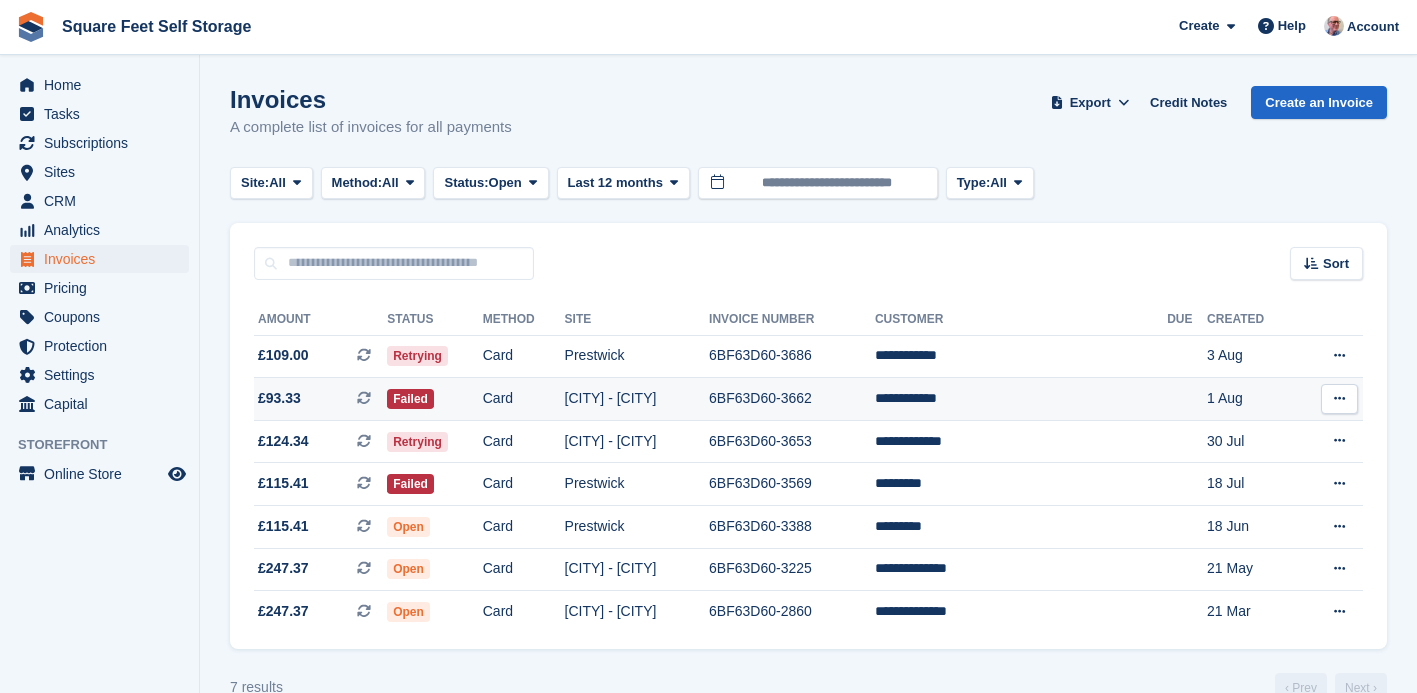 scroll, scrollTop: 0, scrollLeft: 0, axis: both 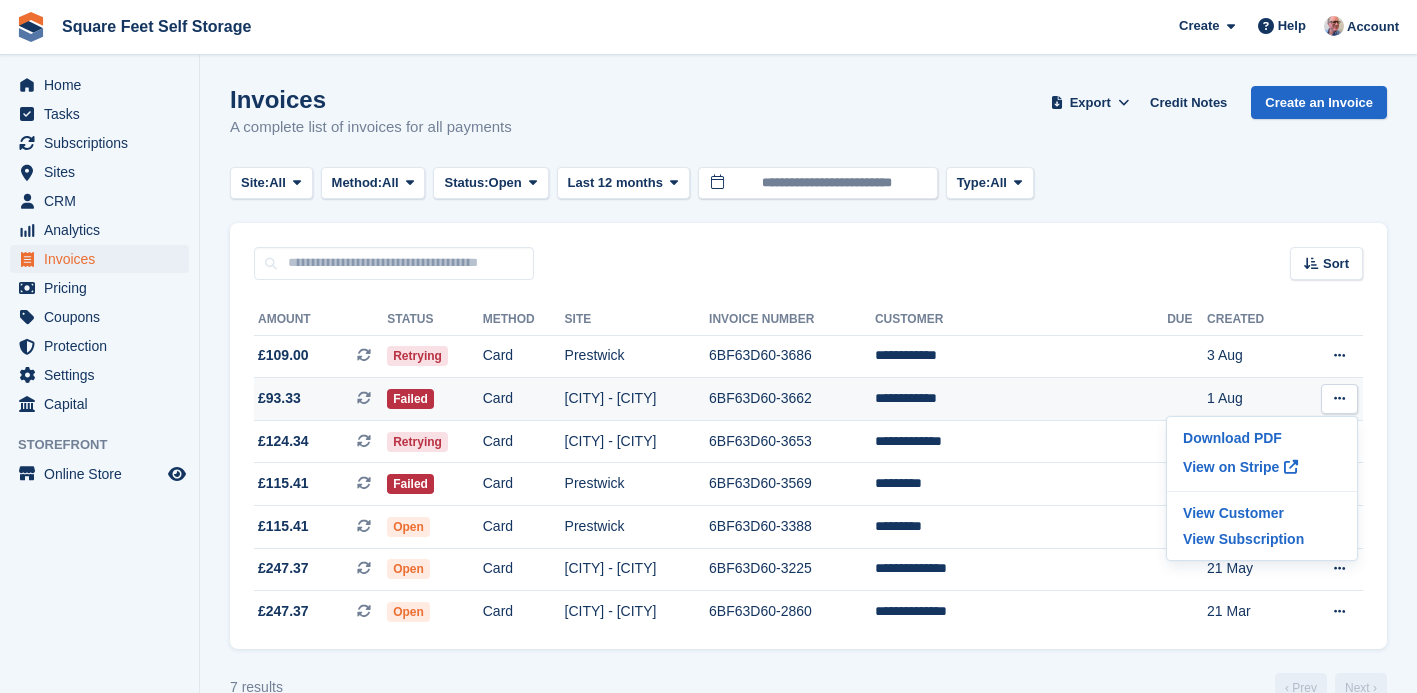 click on "6BF63D60-3662" at bounding box center (792, 399) 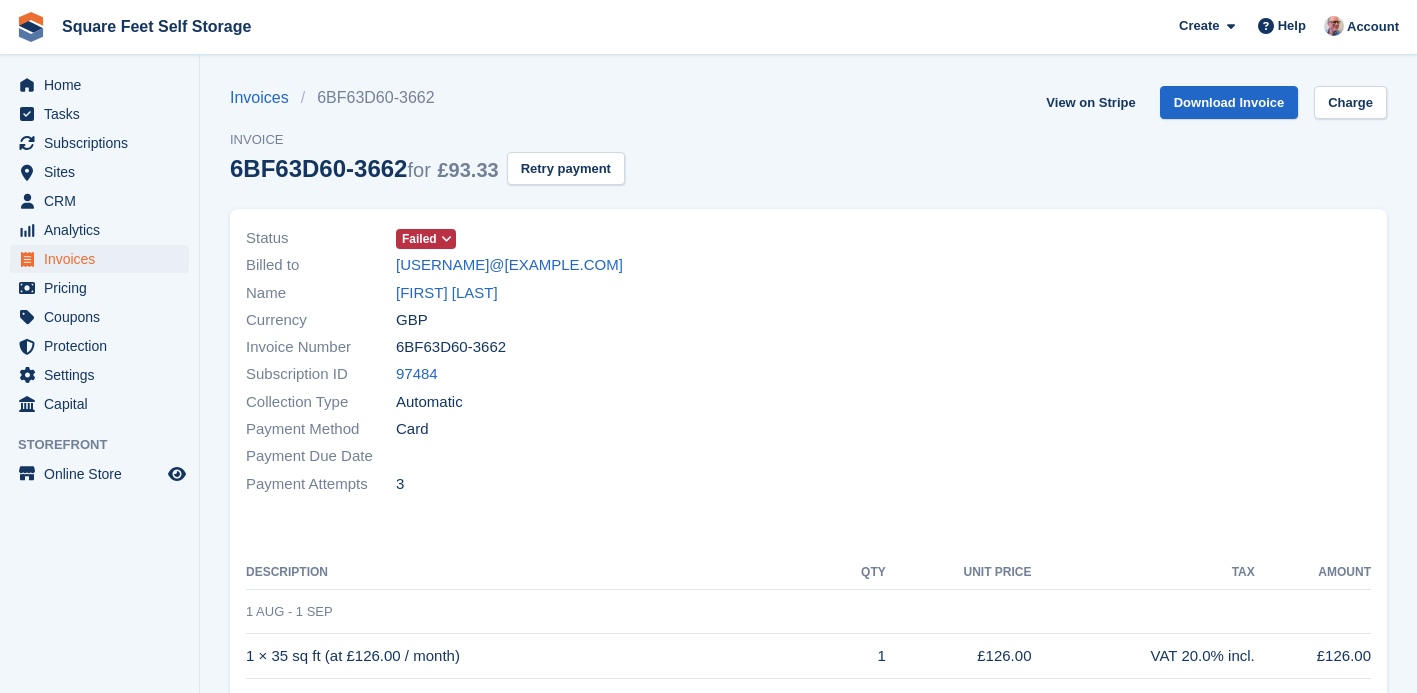scroll, scrollTop: 0, scrollLeft: 0, axis: both 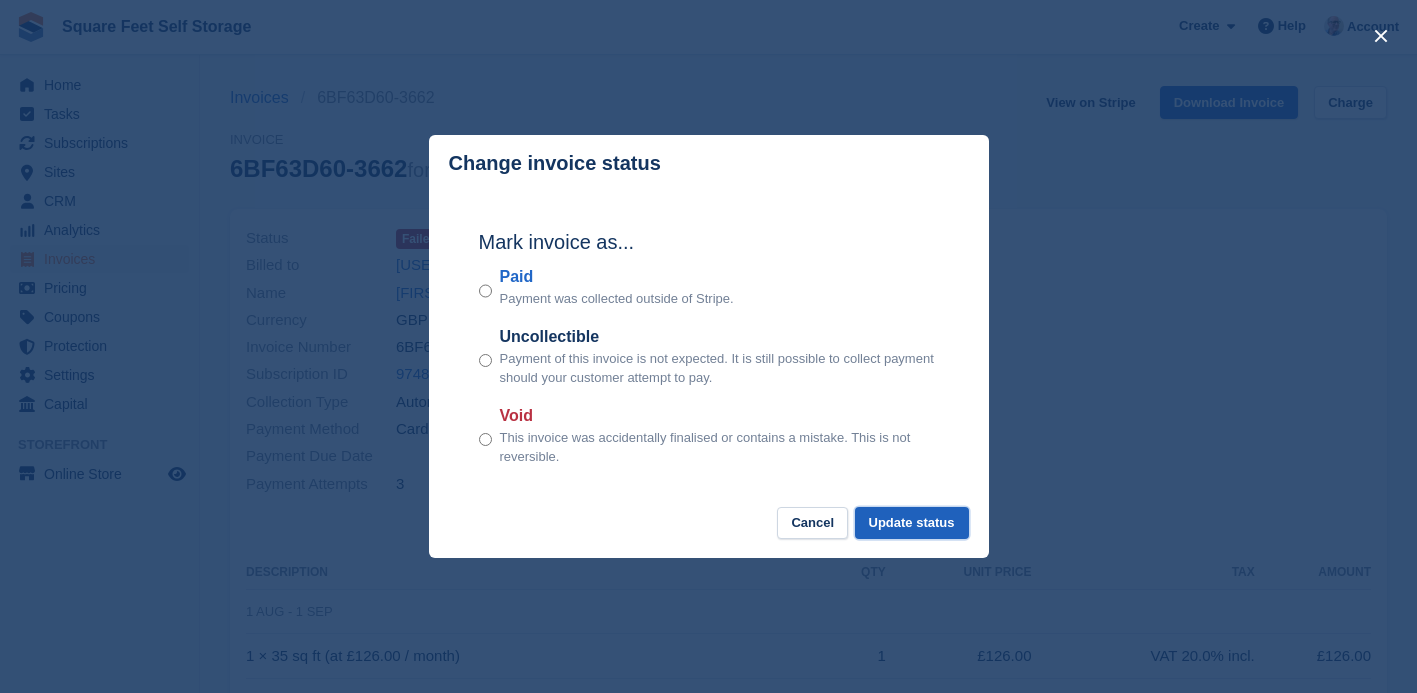 click on "Update status" at bounding box center [912, 523] 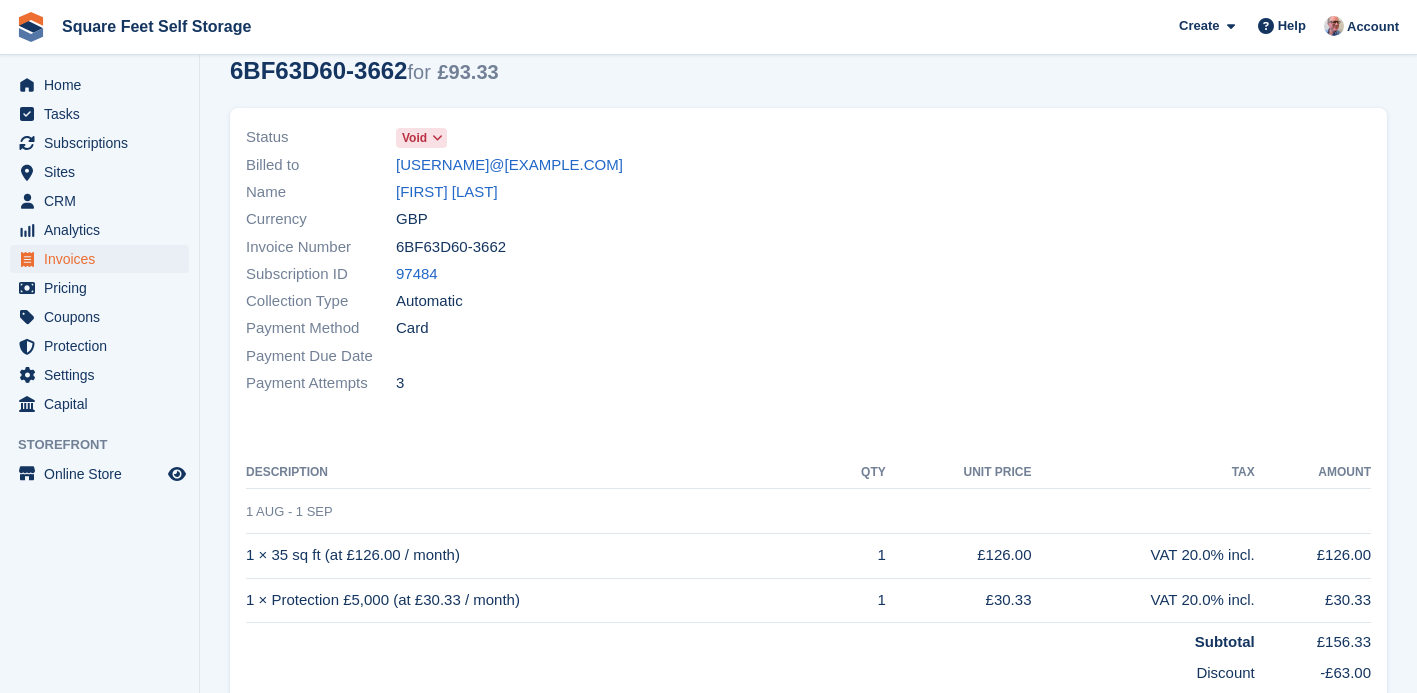 scroll, scrollTop: 0, scrollLeft: 0, axis: both 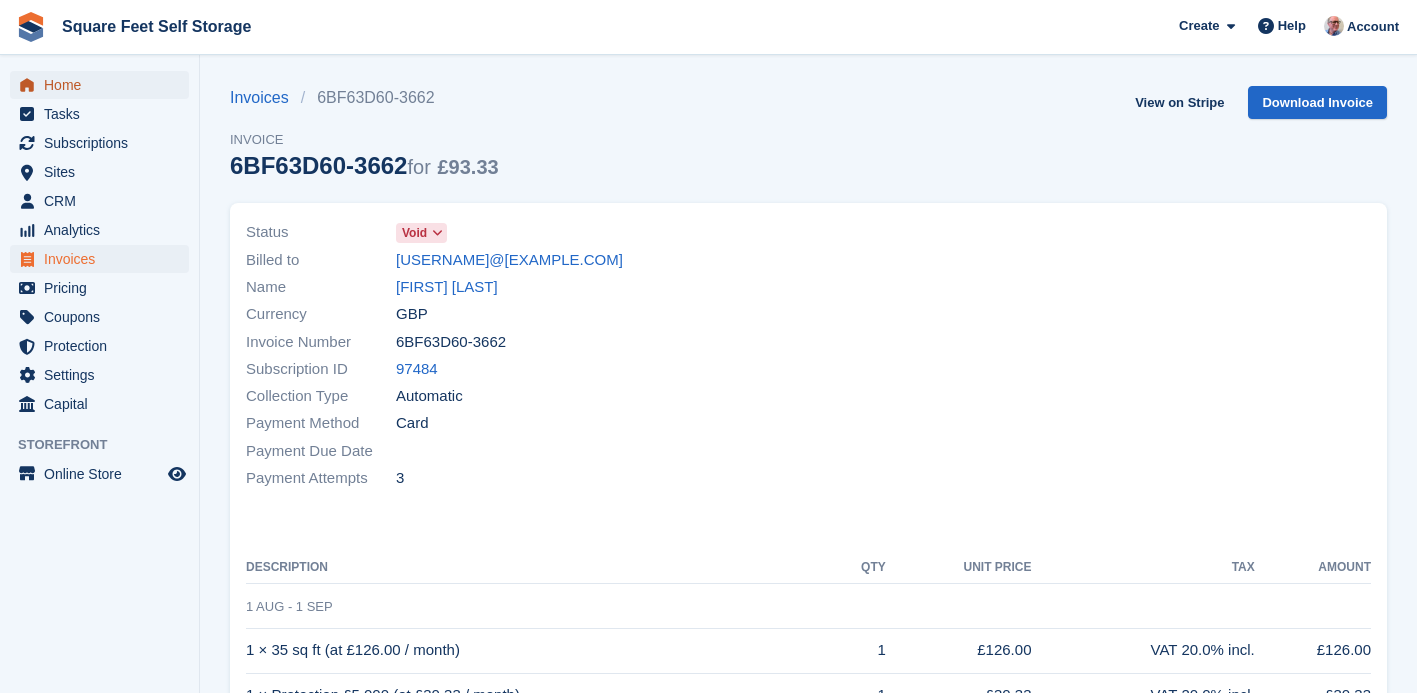 click on "Home" at bounding box center (104, 85) 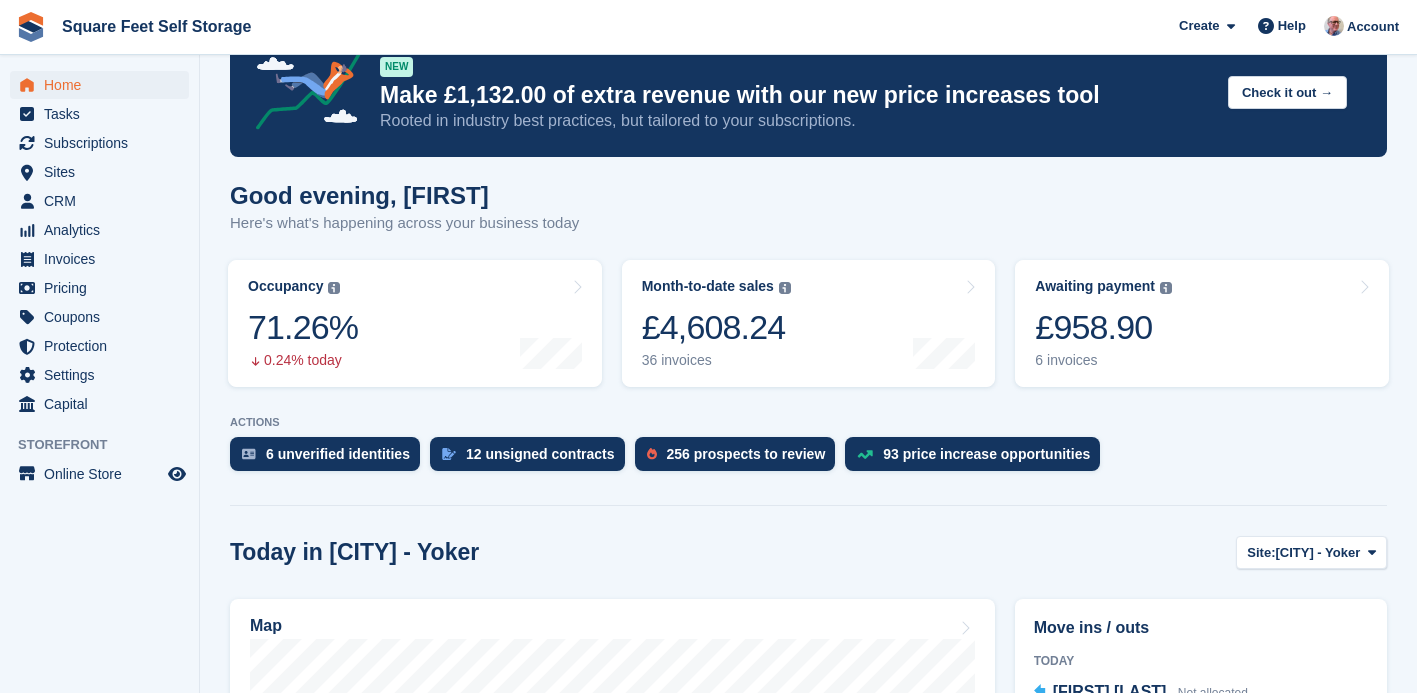 scroll, scrollTop: 87, scrollLeft: 0, axis: vertical 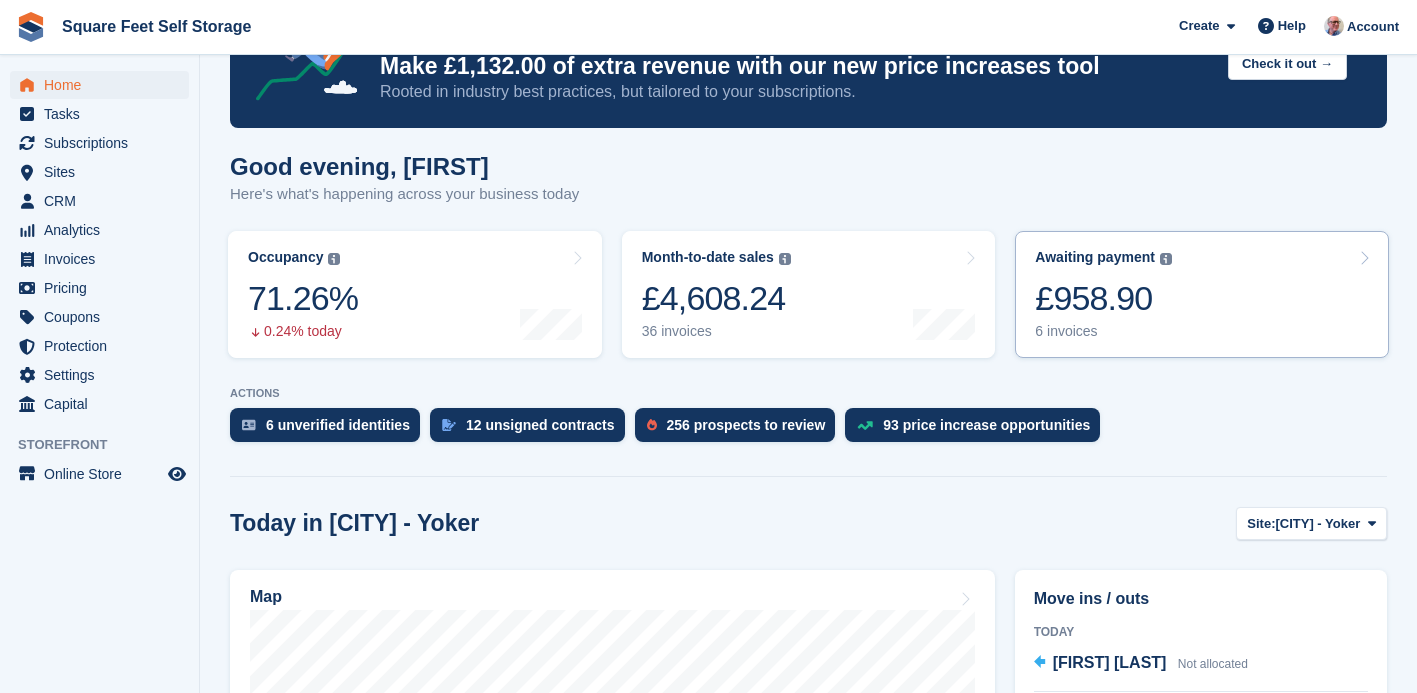 click on "6 invoices" at bounding box center (1103, 331) 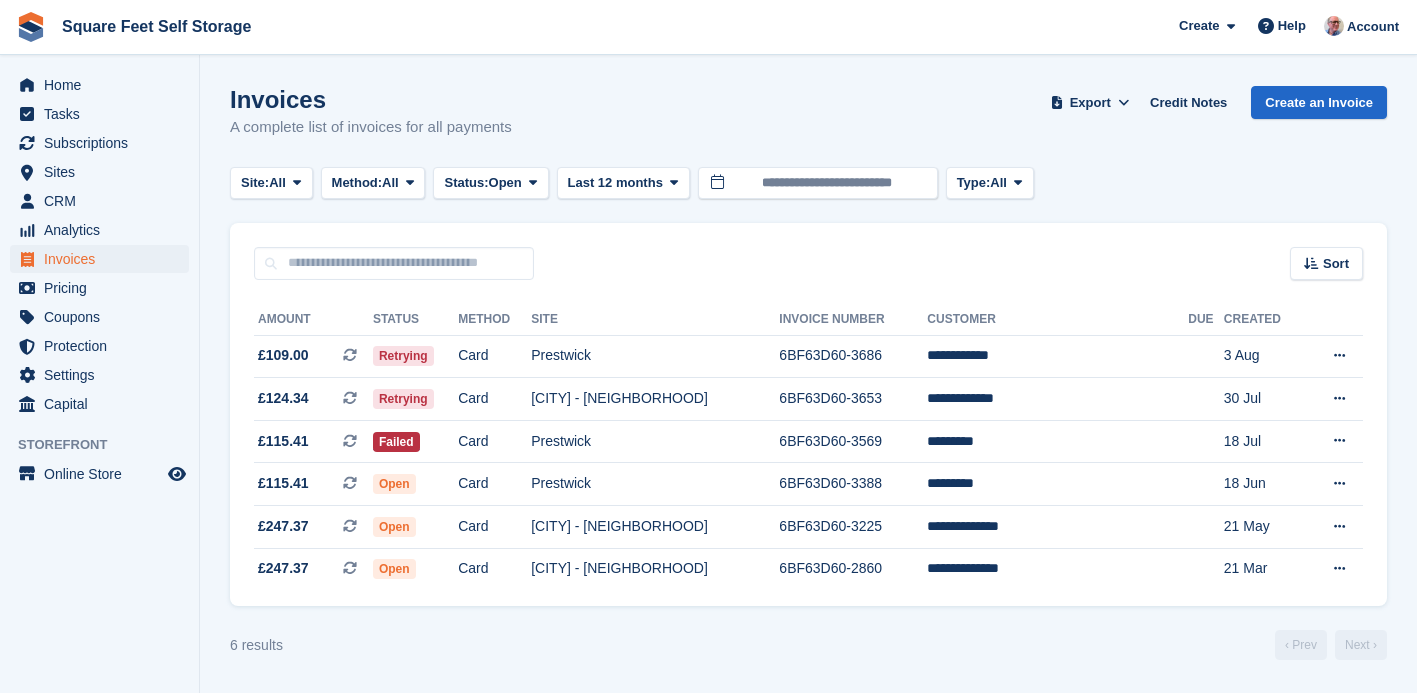 scroll, scrollTop: 0, scrollLeft: 0, axis: both 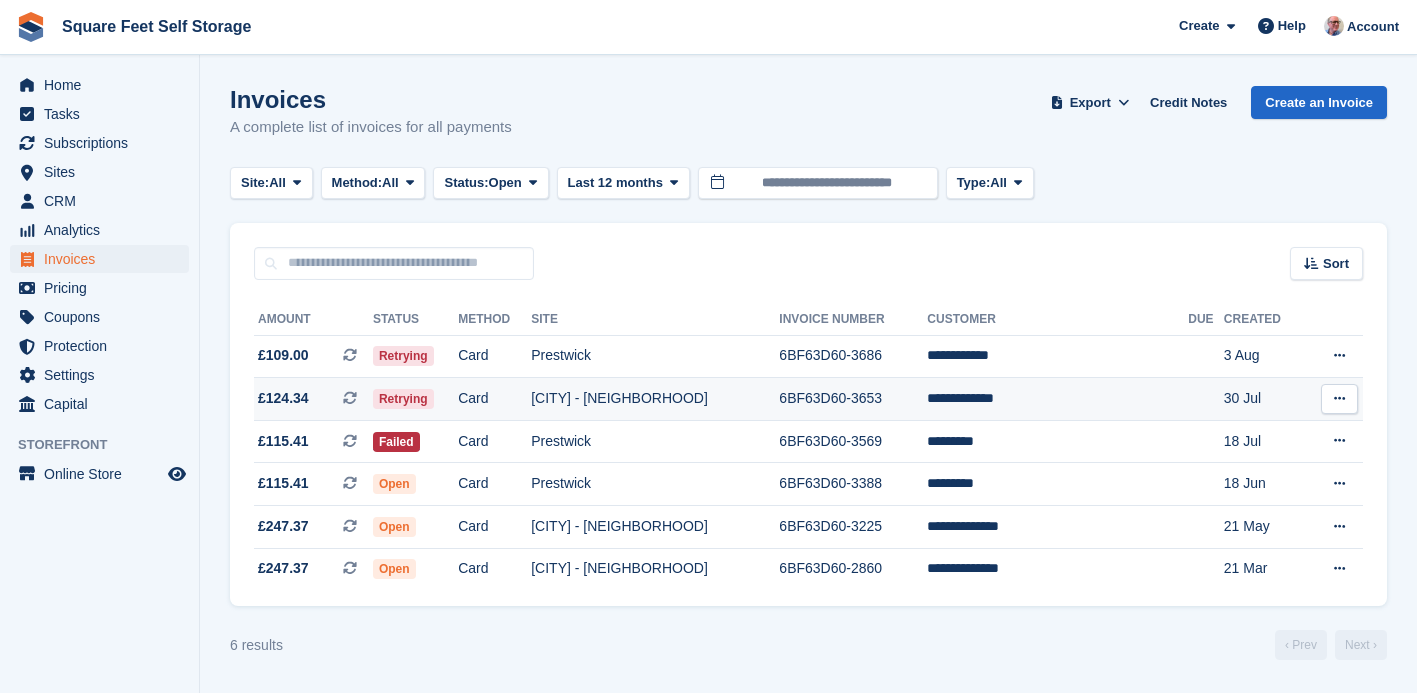 click on "Card" at bounding box center (494, 399) 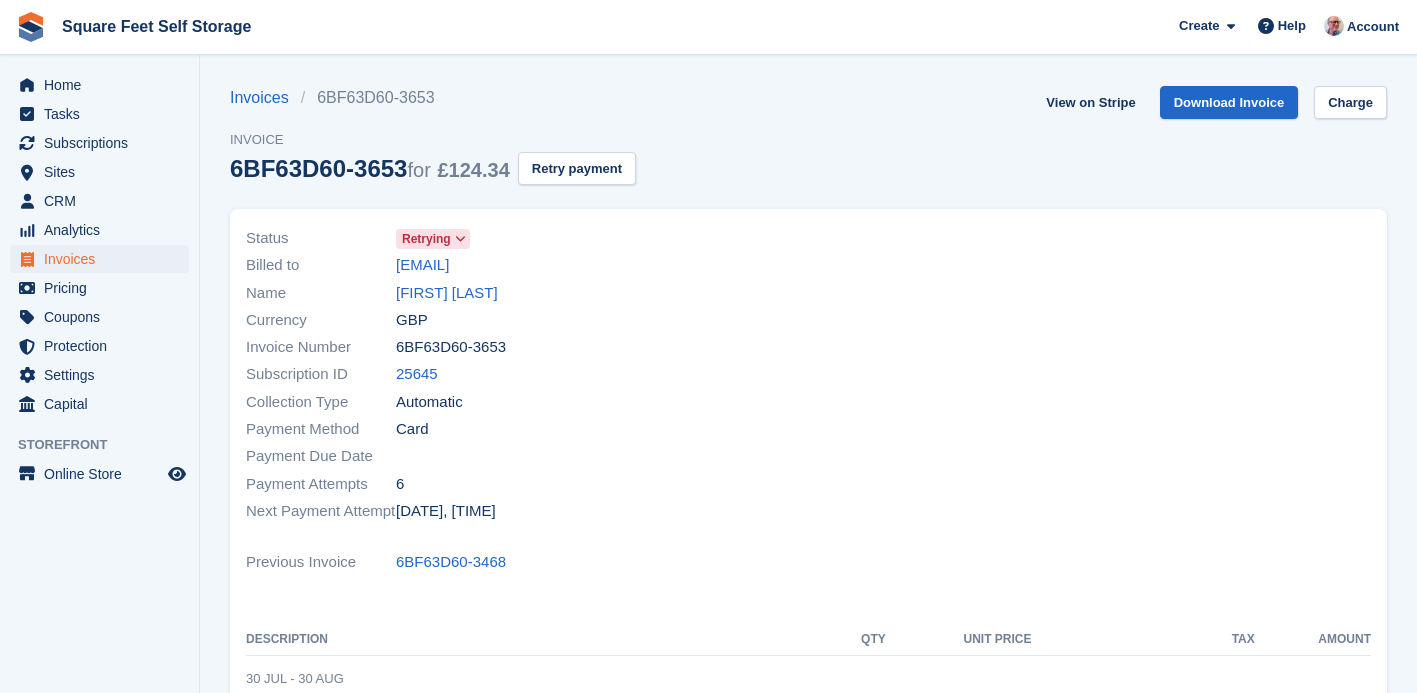 scroll, scrollTop: 0, scrollLeft: 0, axis: both 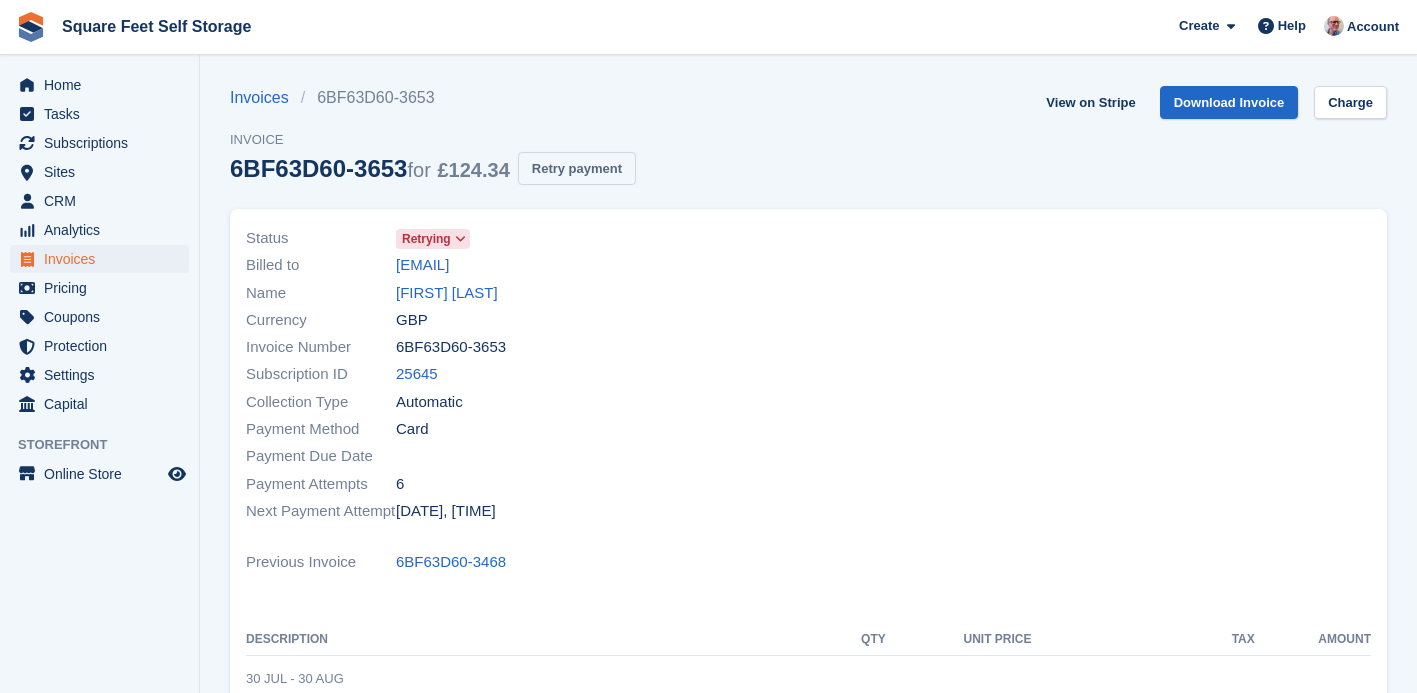 click on "Retry payment" at bounding box center [577, 168] 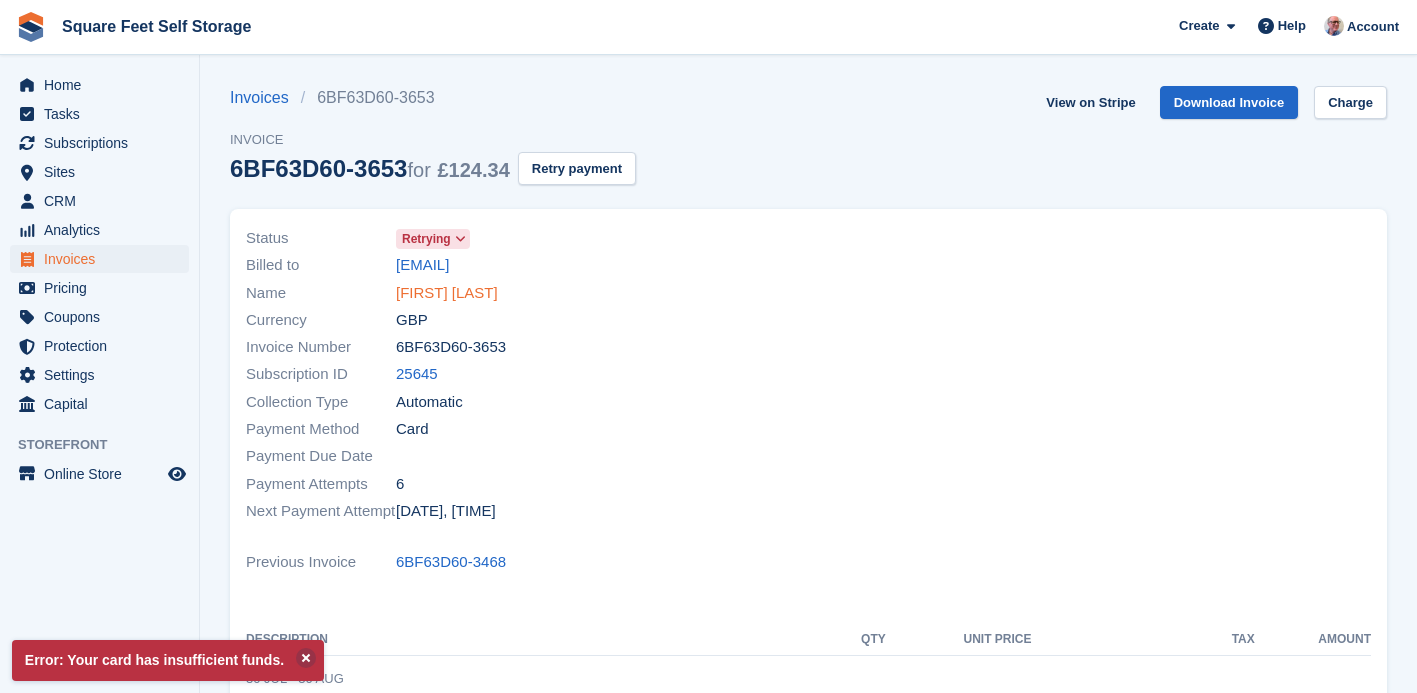 click on "Arnis Saltums" at bounding box center (447, 293) 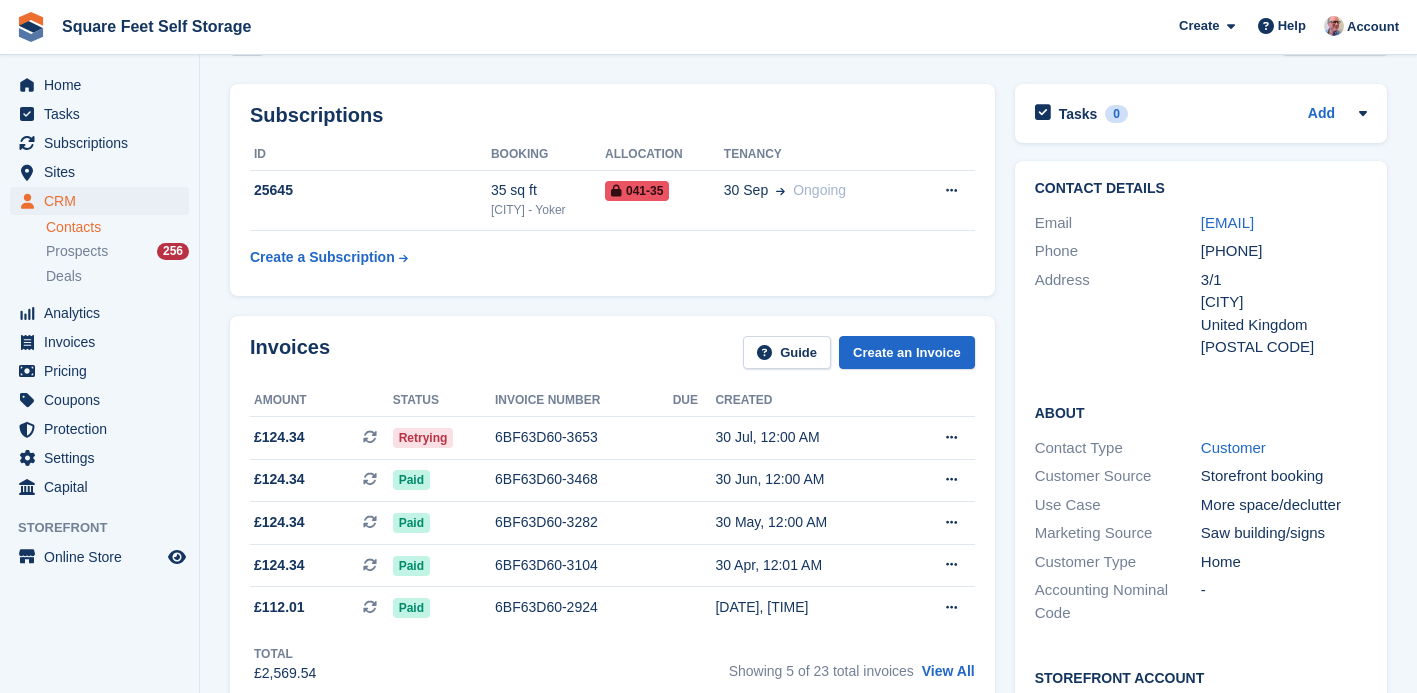 scroll, scrollTop: 0, scrollLeft: 0, axis: both 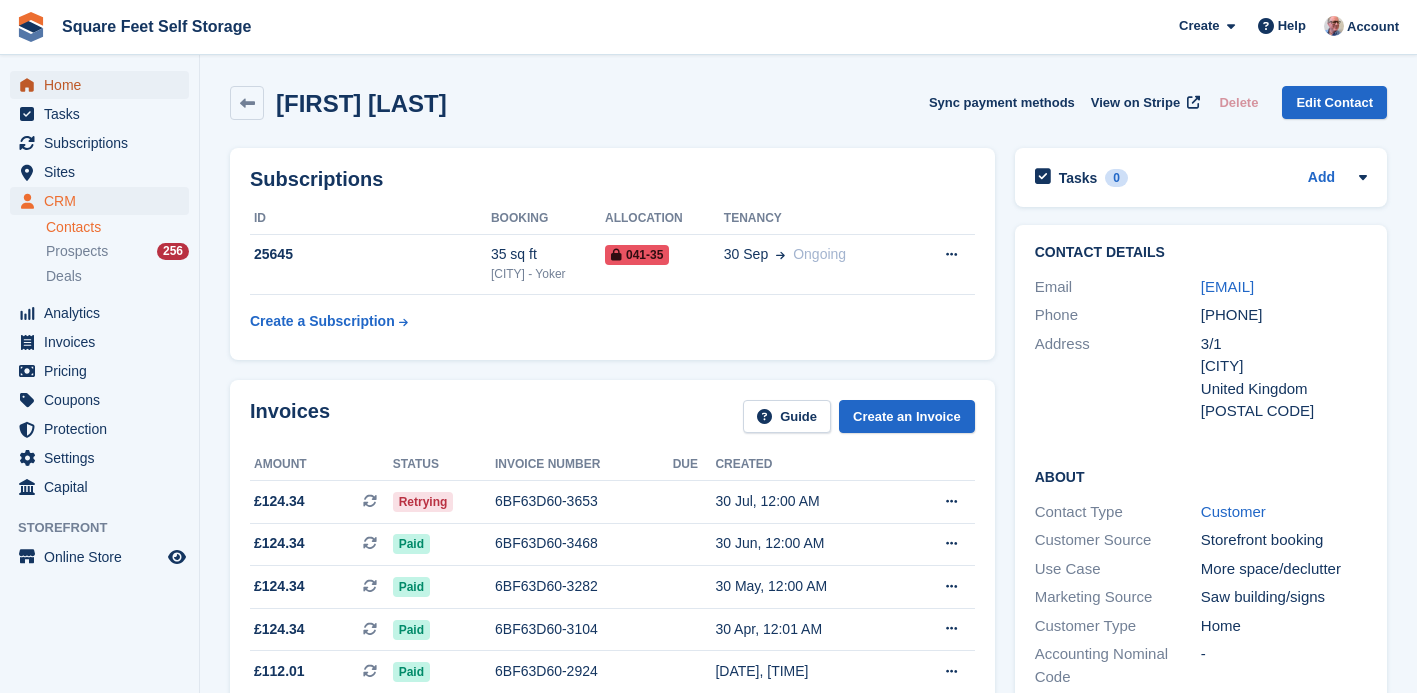 click on "Home" at bounding box center [104, 85] 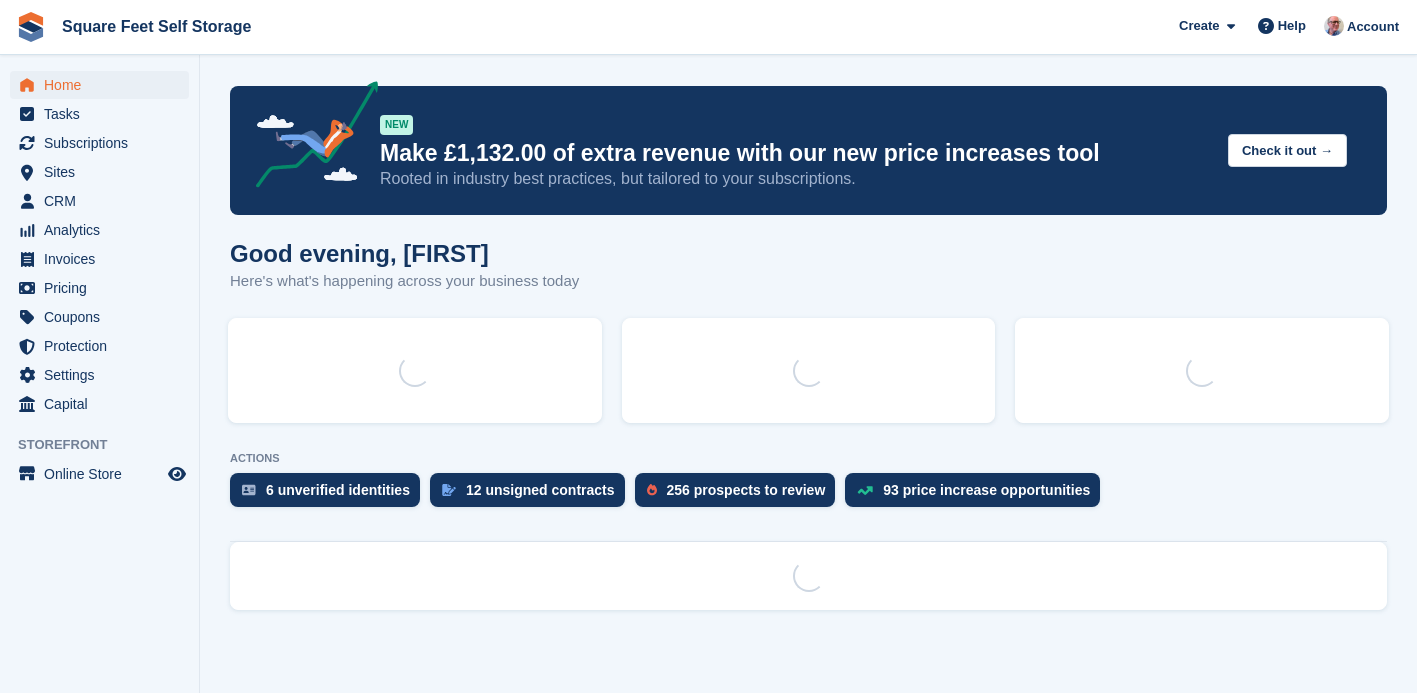 scroll, scrollTop: 0, scrollLeft: 0, axis: both 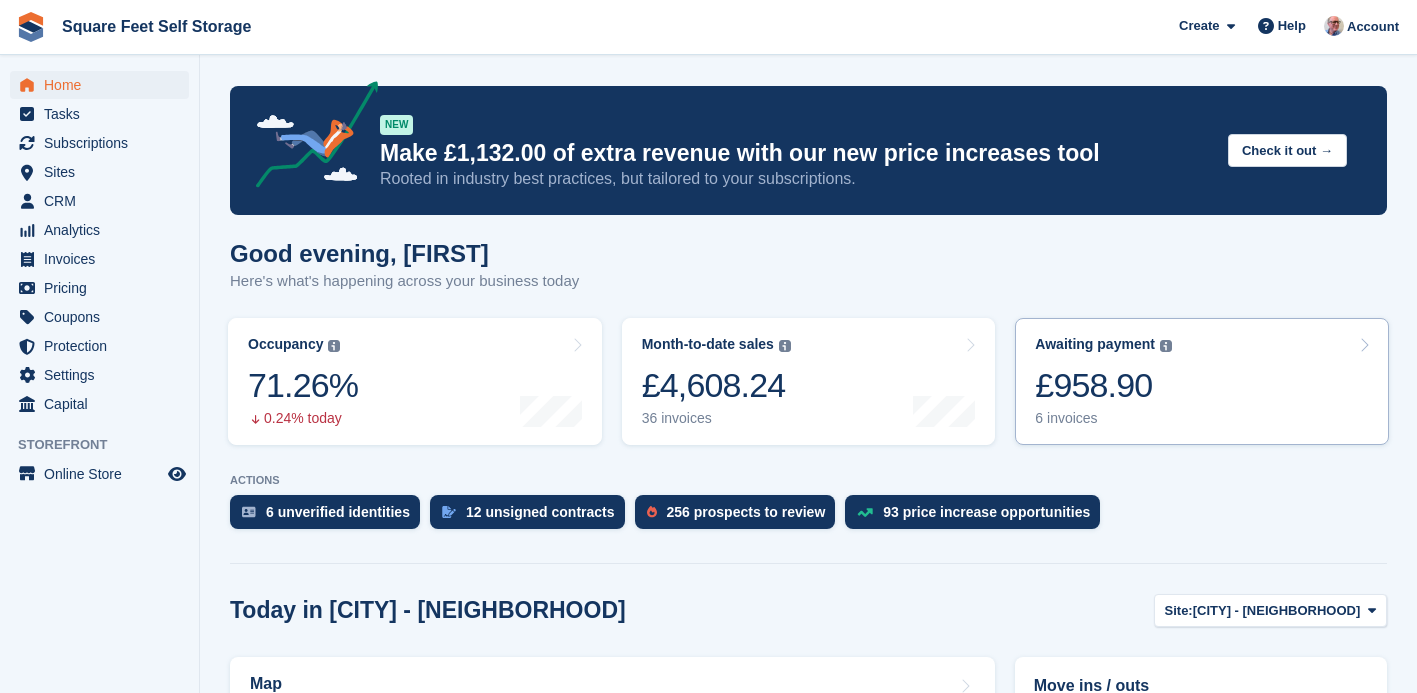 click on "Awaiting payment
The total outstanding balance on all open invoices.
£958.90
6 invoices" at bounding box center (1103, 381) 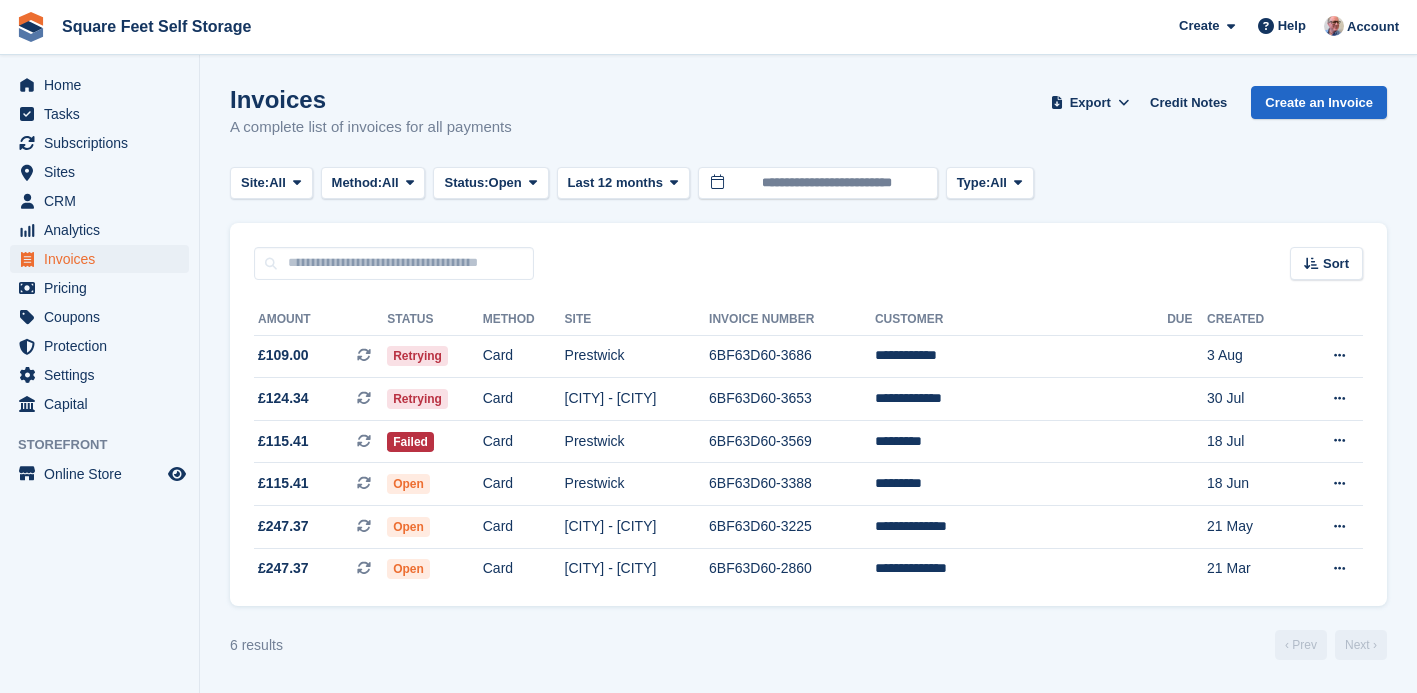 scroll, scrollTop: 0, scrollLeft: 0, axis: both 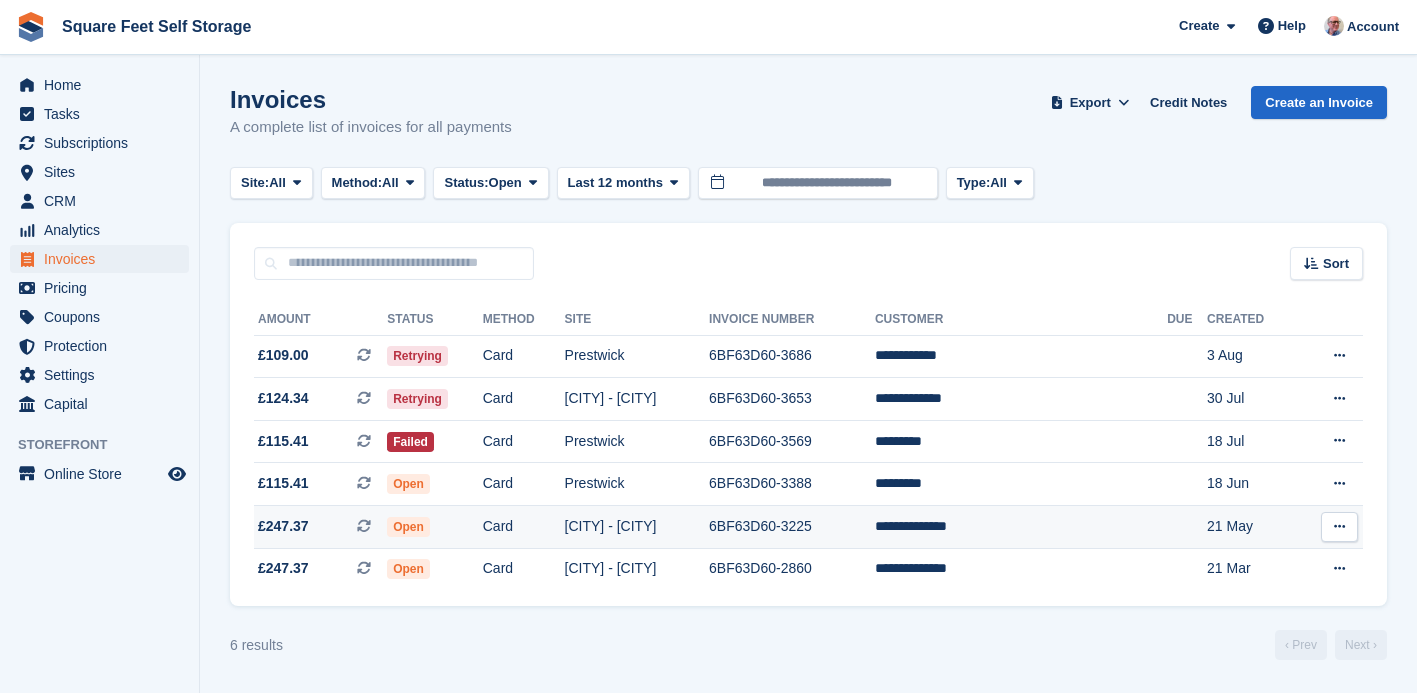 click on "6BF63D60-3225" at bounding box center [792, 527] 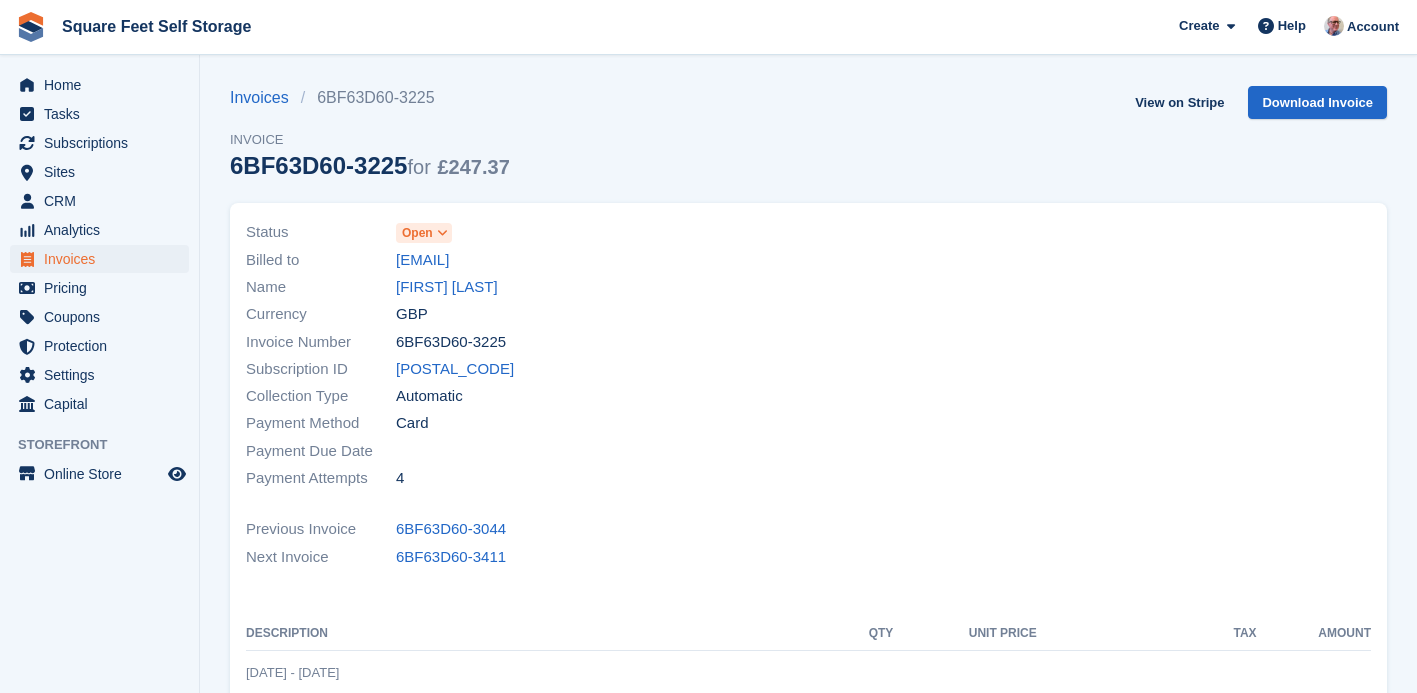 scroll, scrollTop: 0, scrollLeft: 0, axis: both 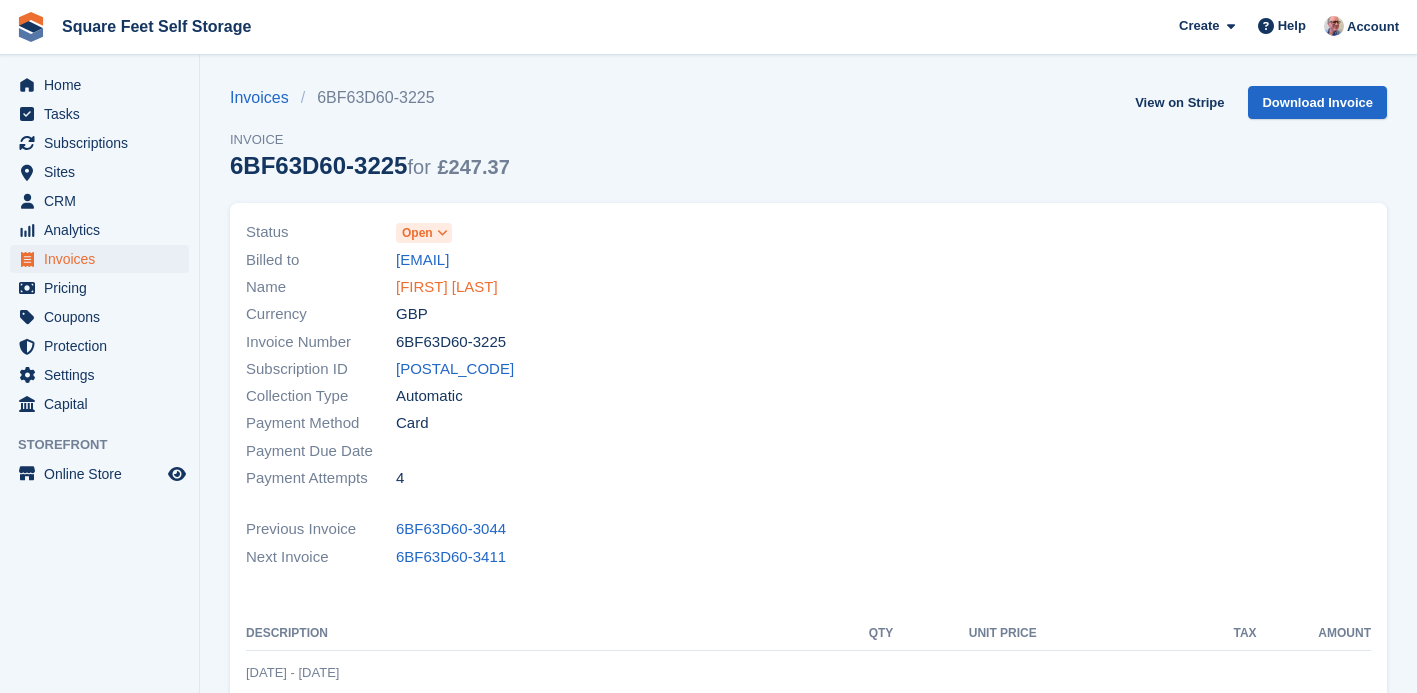 click on "Jackson Ohakam" at bounding box center (447, 287) 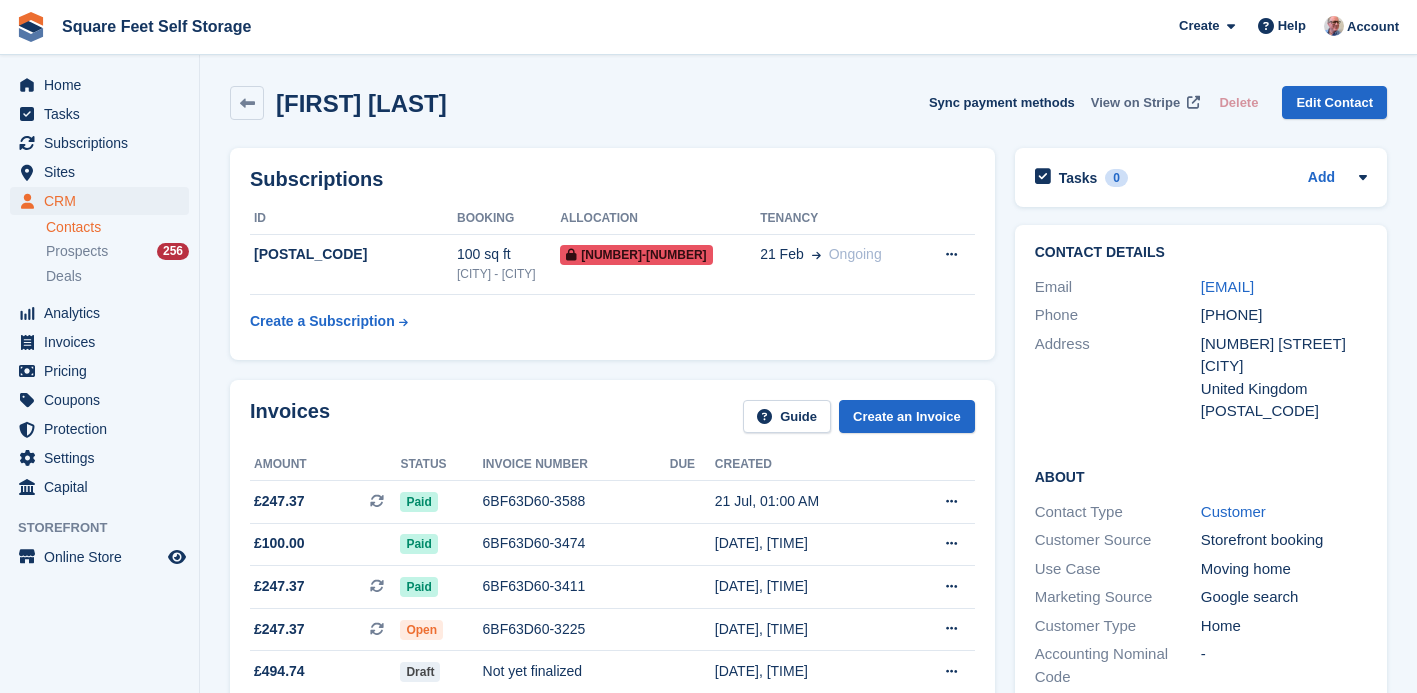 click on "View on Stripe" at bounding box center (1135, 103) 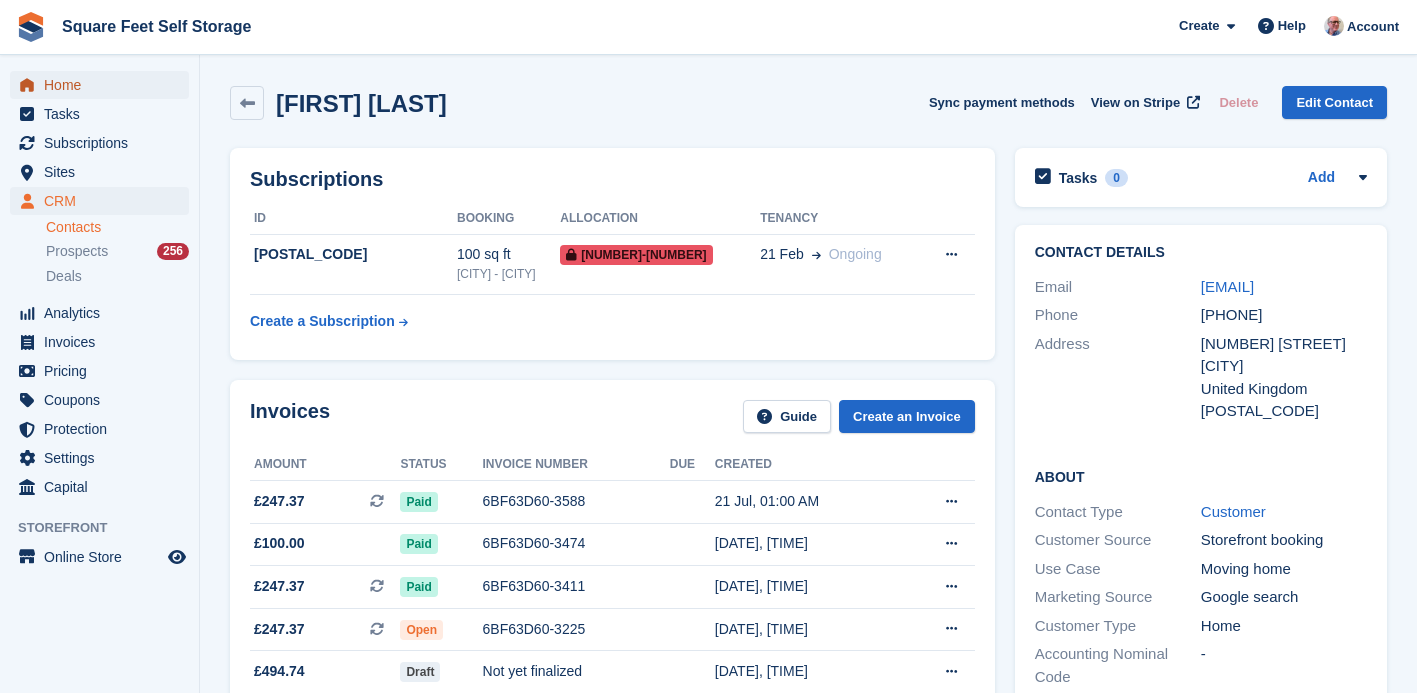 click on "Home" at bounding box center [104, 85] 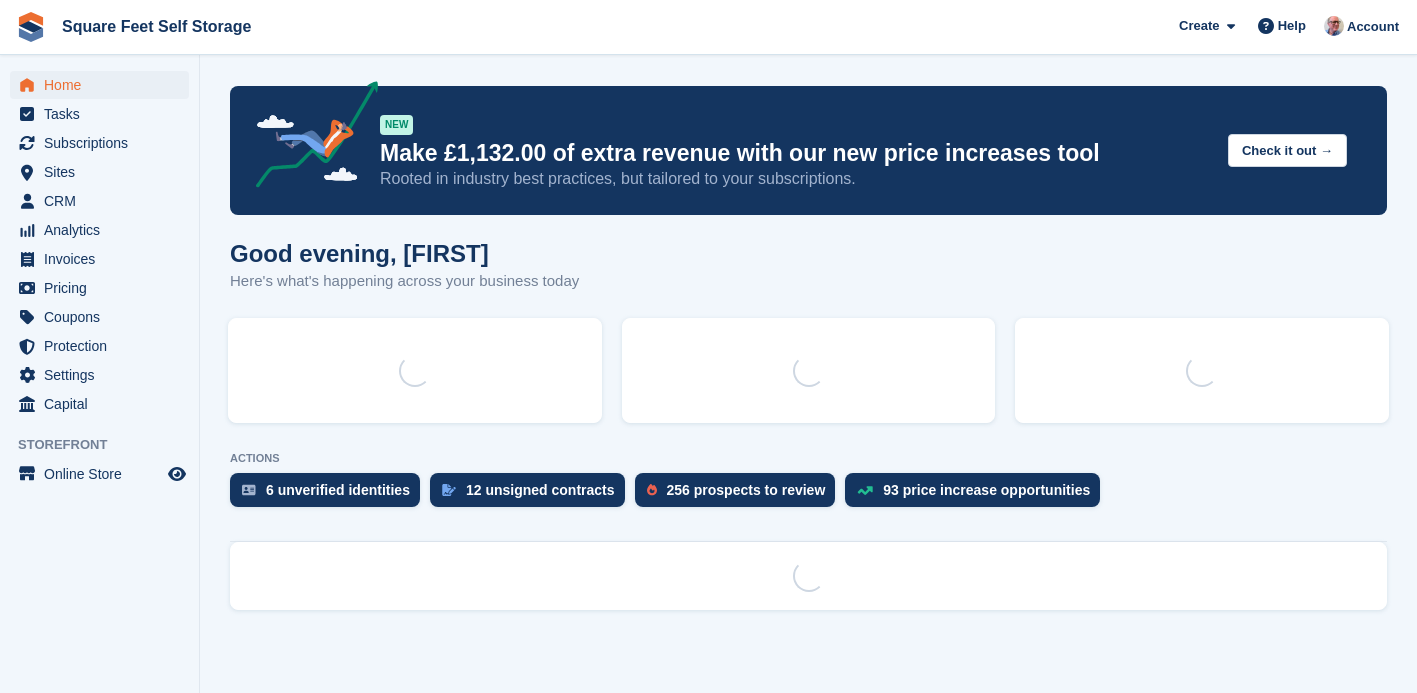 scroll, scrollTop: 0, scrollLeft: 0, axis: both 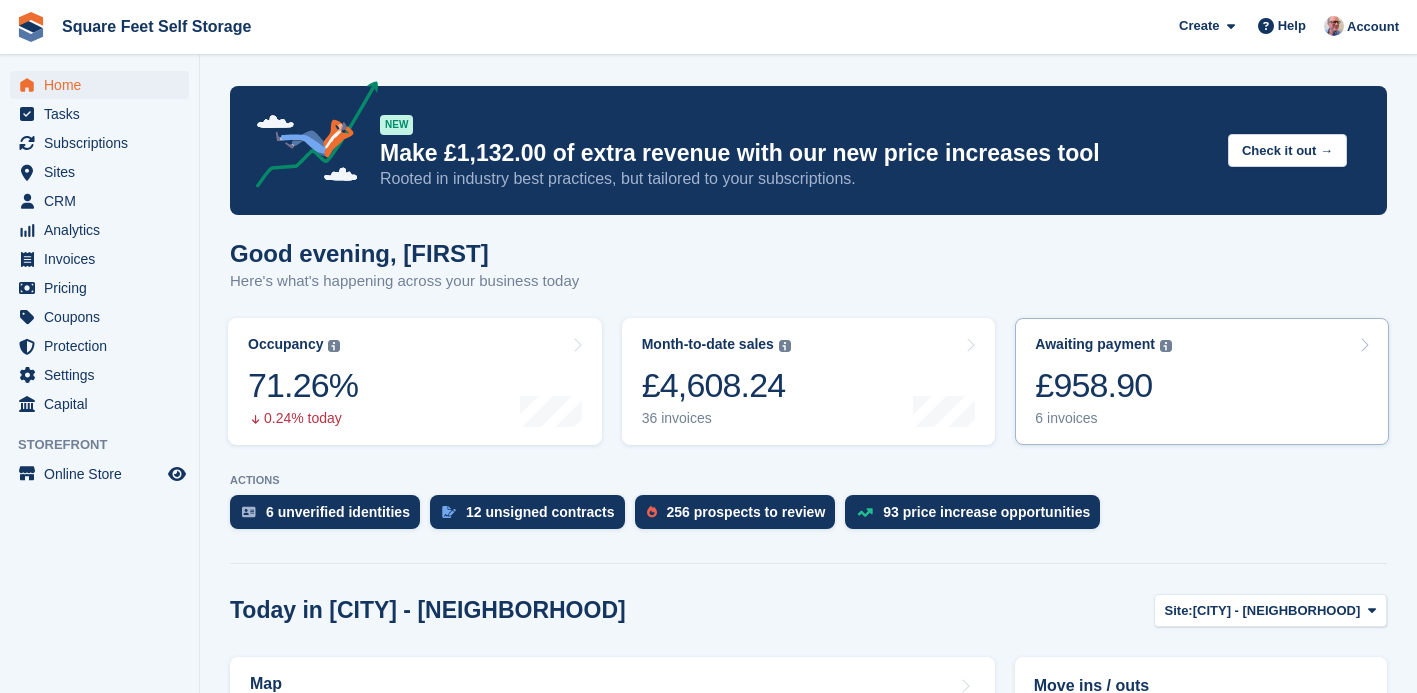 click on "Awaiting payment
The total outstanding balance on all open invoices.
£958.90
6 invoices" at bounding box center (1202, 381) 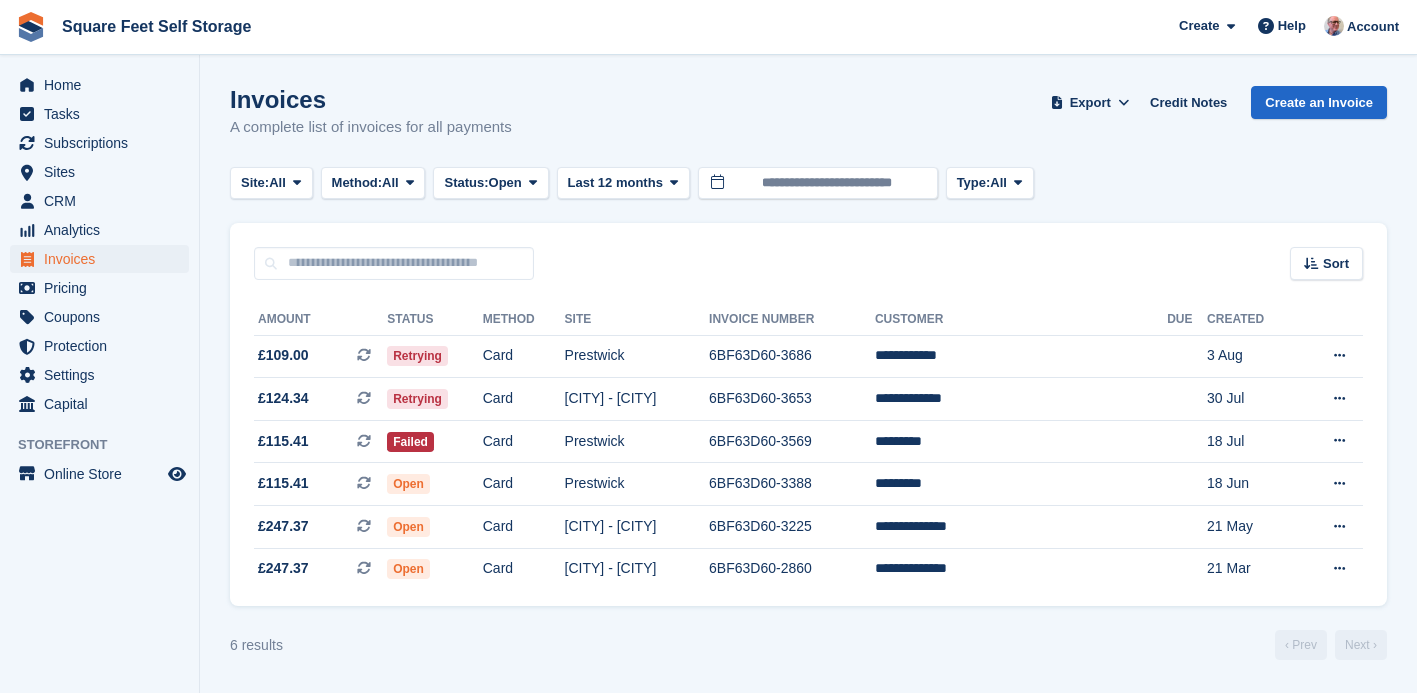 scroll, scrollTop: 0, scrollLeft: 0, axis: both 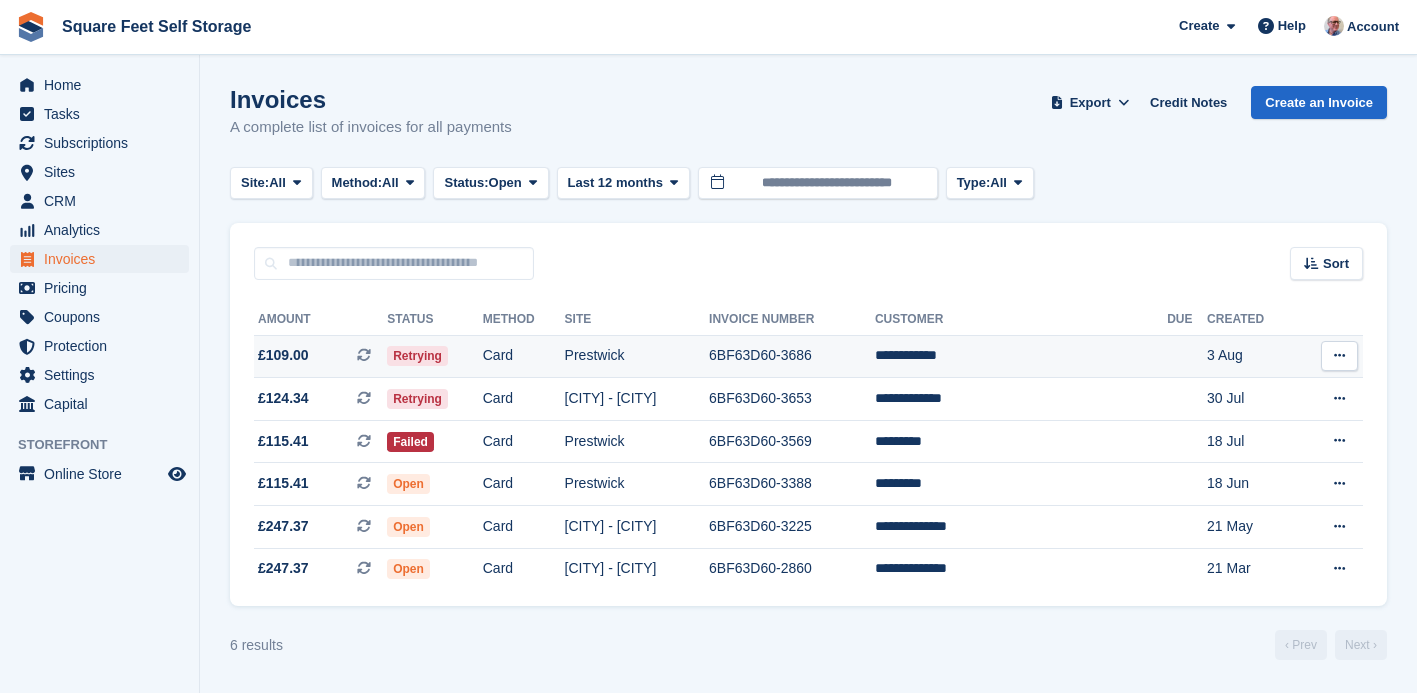 click on "**********" at bounding box center [1021, 356] 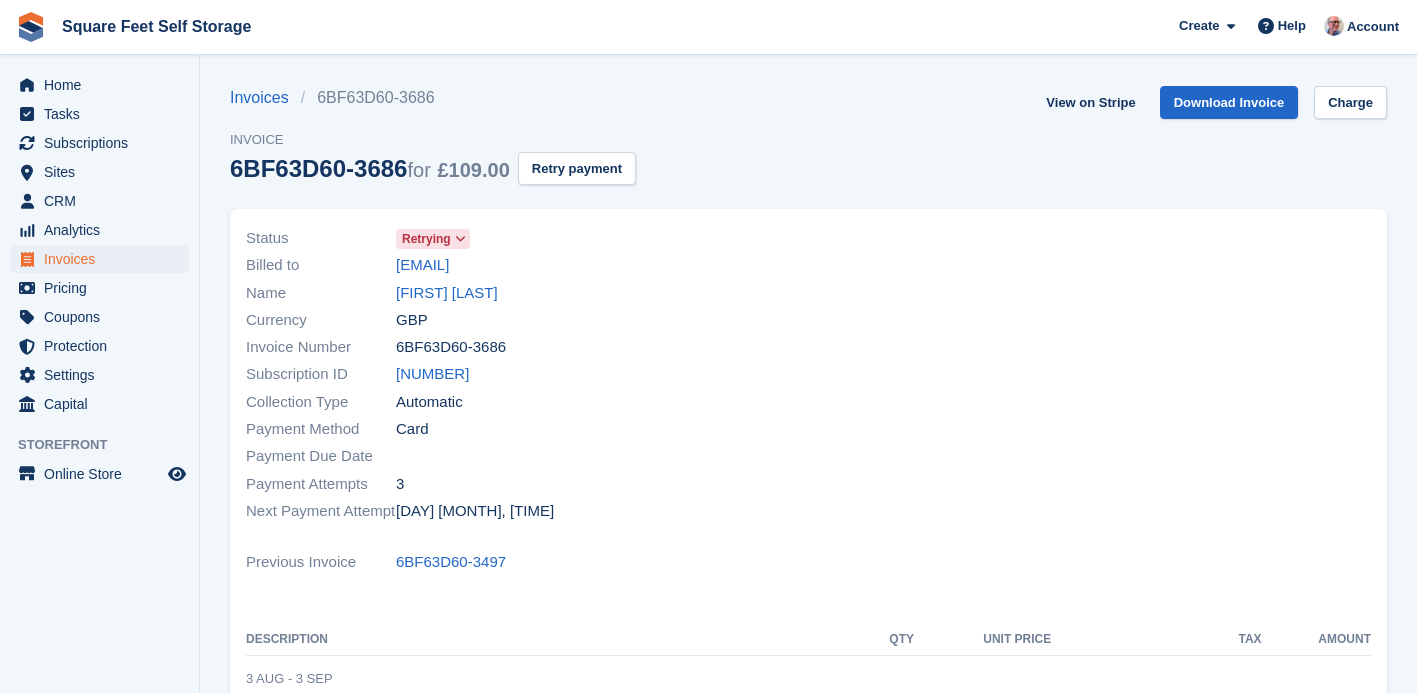 scroll, scrollTop: 0, scrollLeft: 0, axis: both 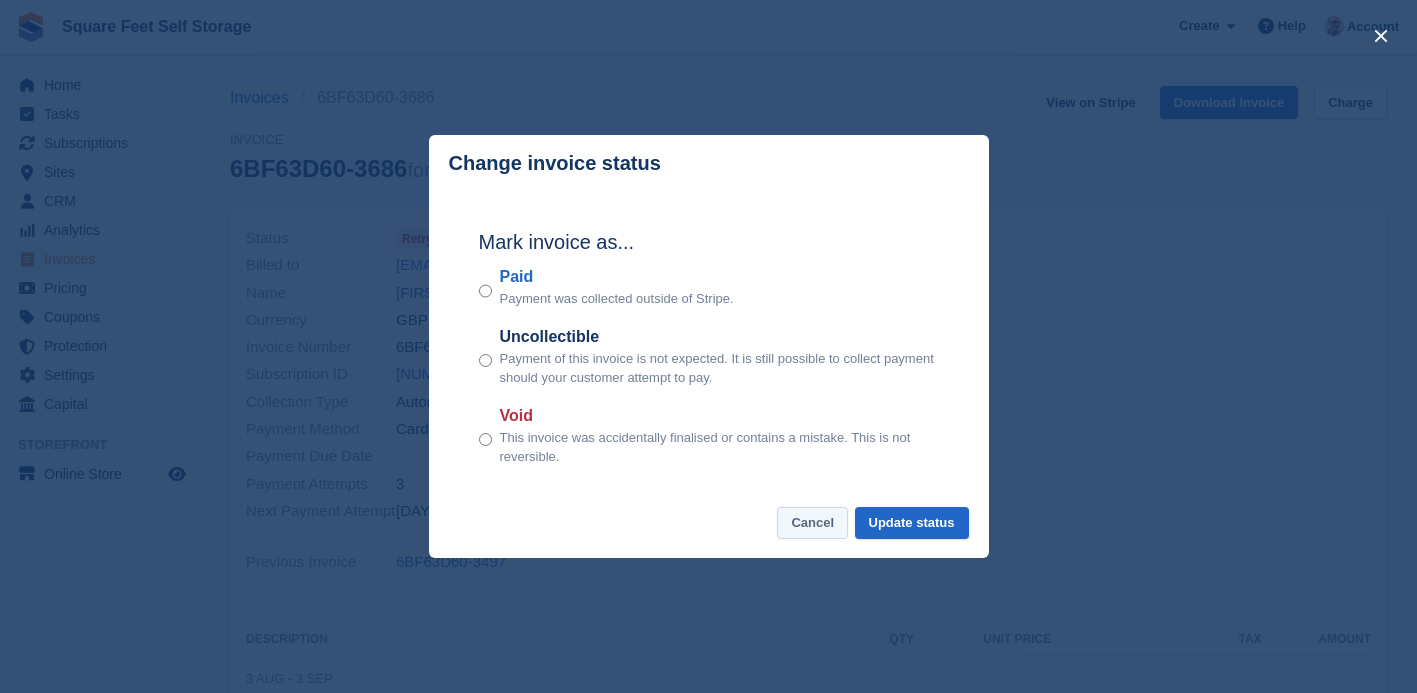 click on "Cancel" at bounding box center [812, 523] 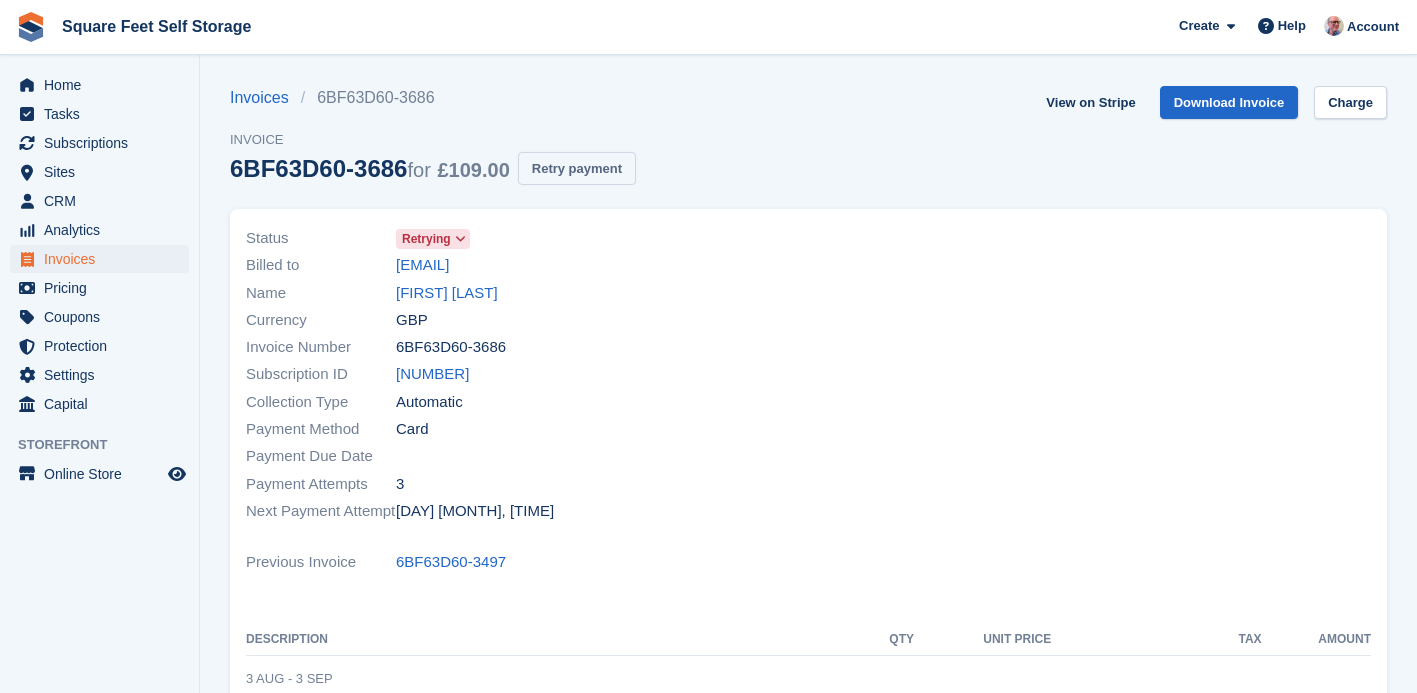 click on "Retry payment" at bounding box center (577, 168) 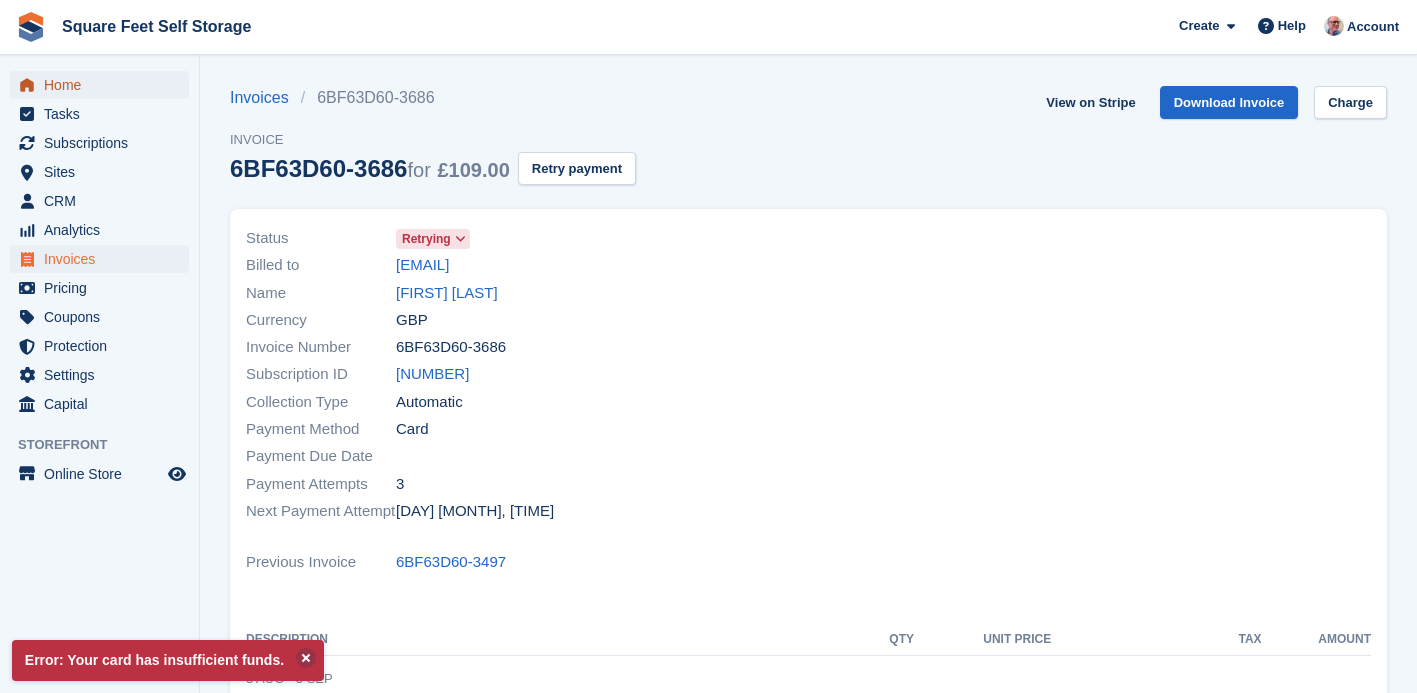 click on "Home" at bounding box center [104, 85] 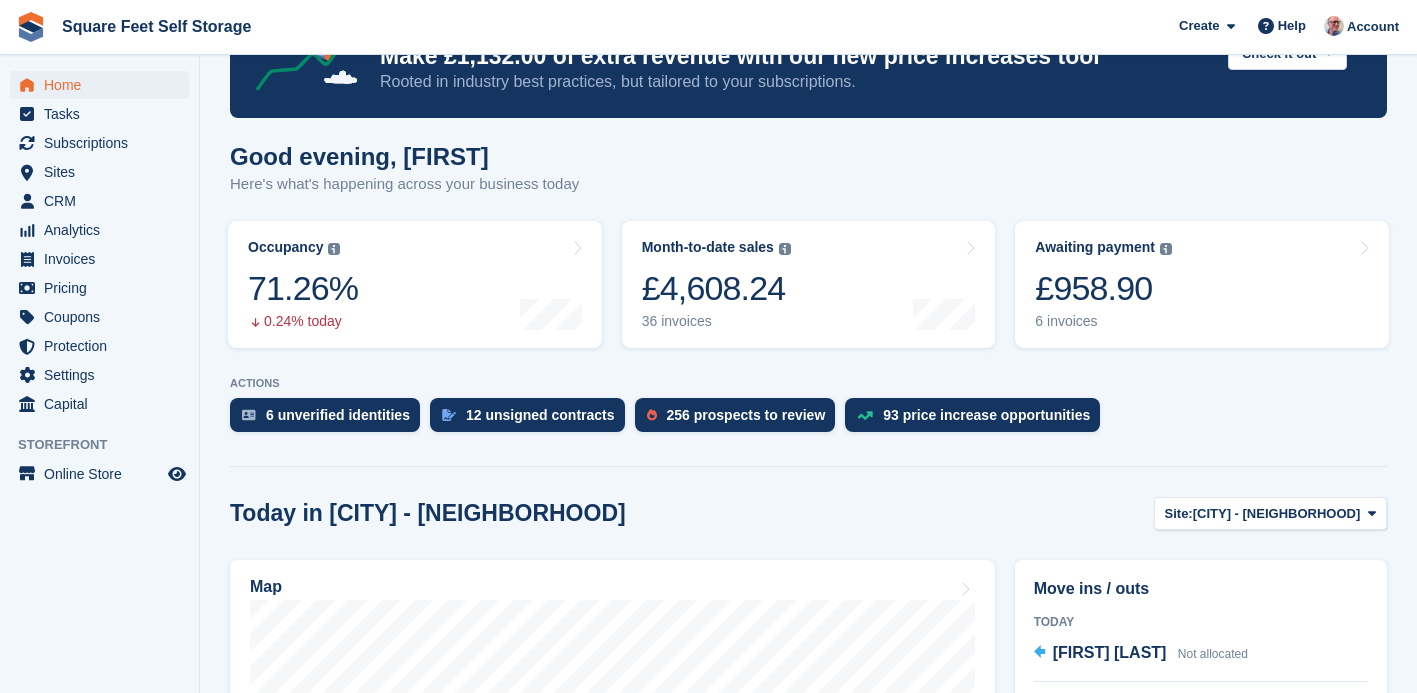 scroll, scrollTop: 176, scrollLeft: 0, axis: vertical 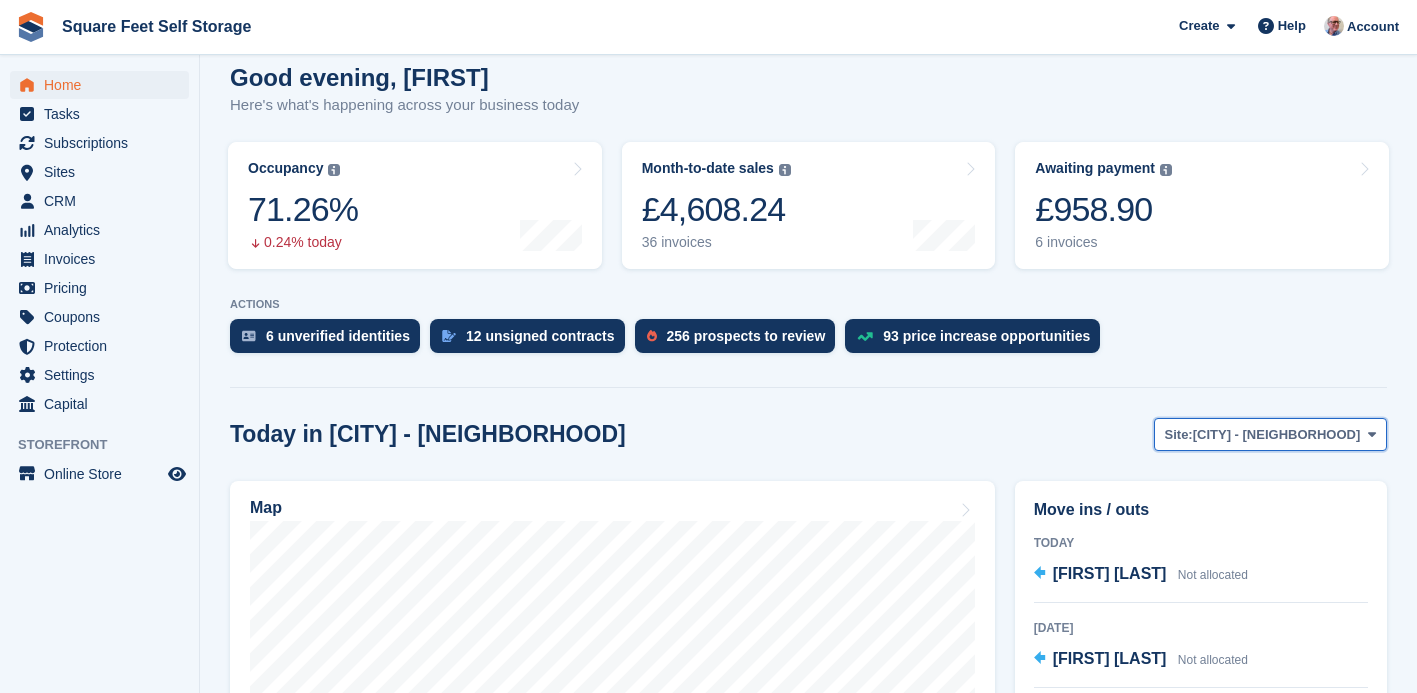 click on "Site:" at bounding box center [1179, 435] 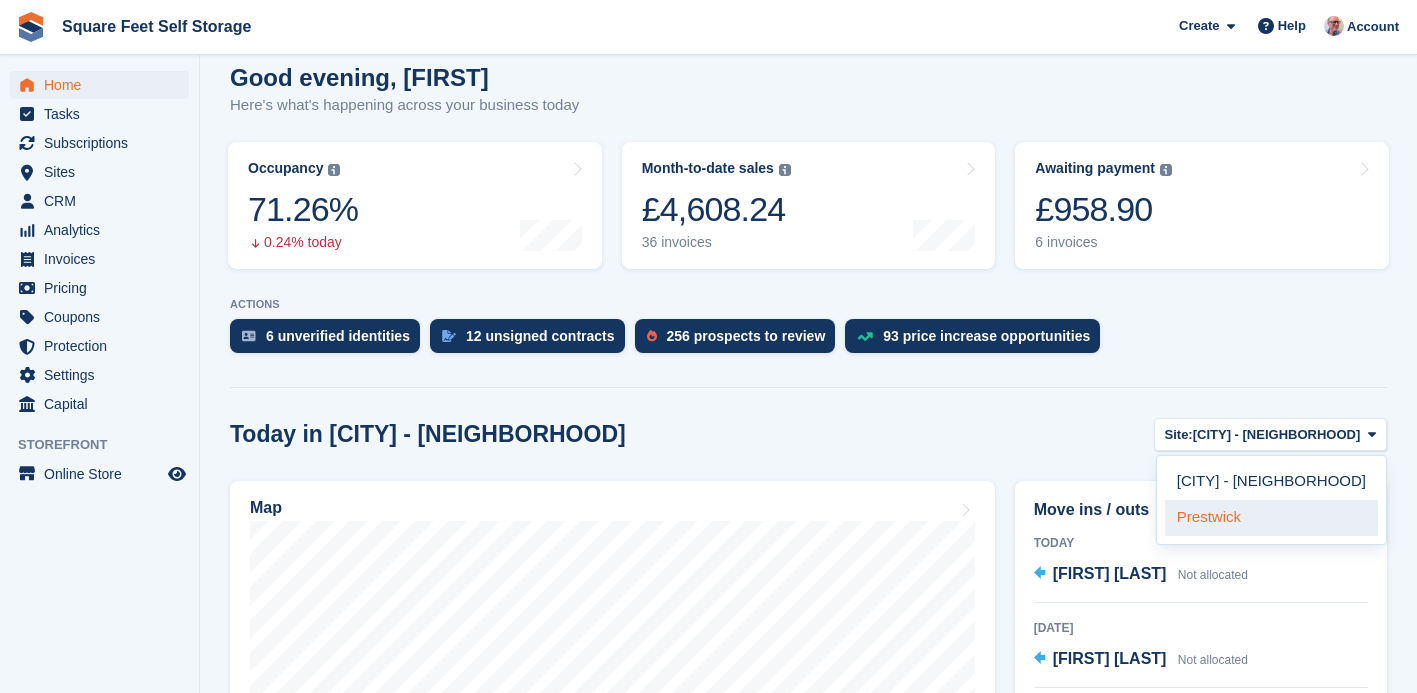 click on "Prestwick" at bounding box center [1271, 518] 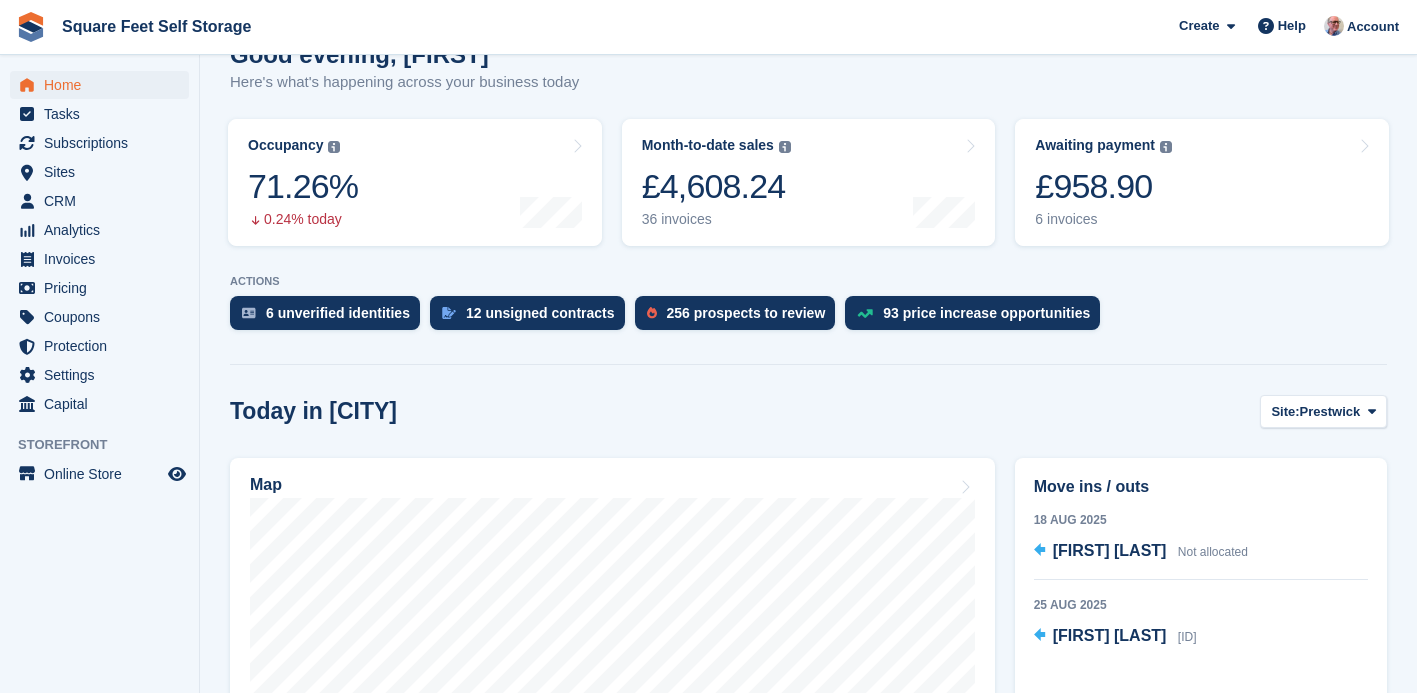 scroll, scrollTop: 206, scrollLeft: 0, axis: vertical 